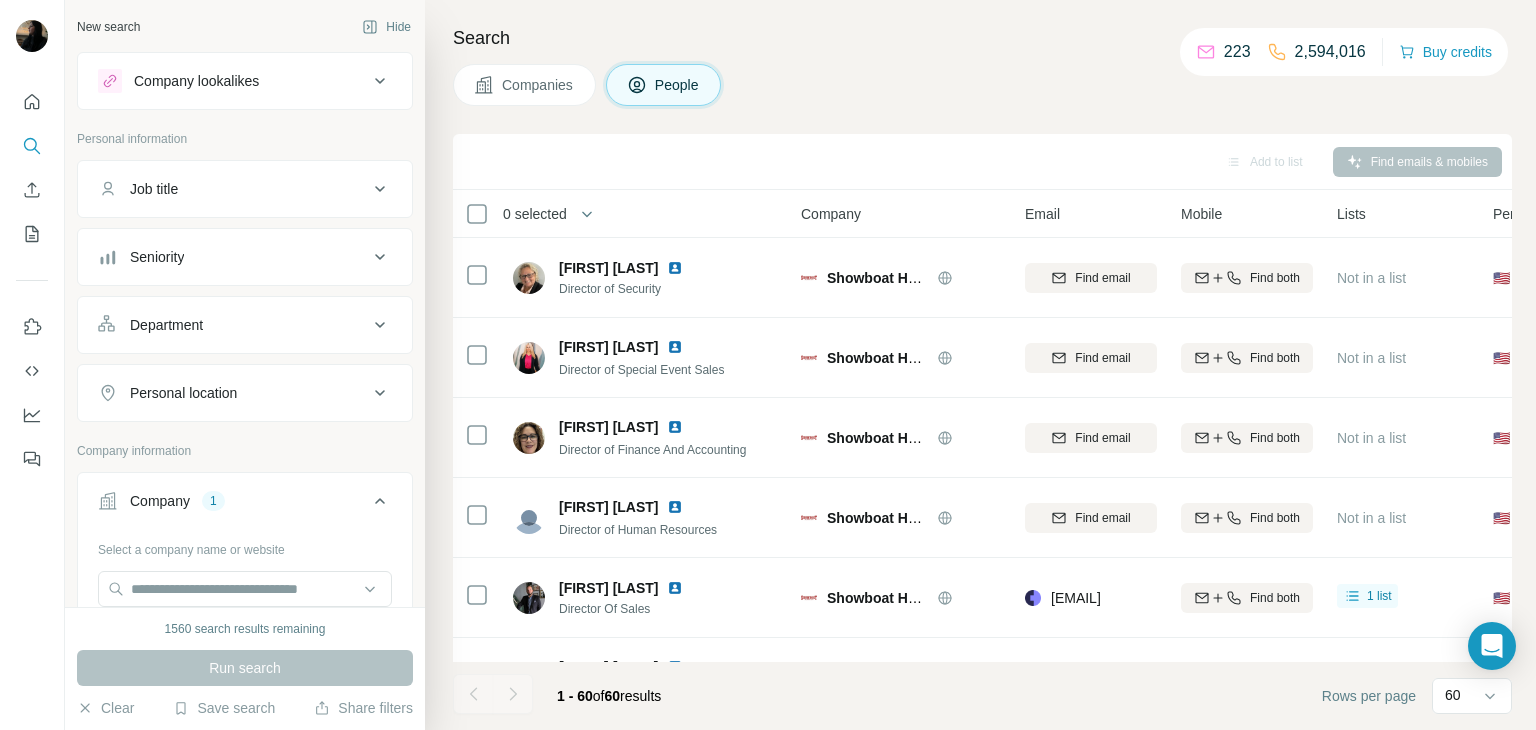 scroll, scrollTop: 0, scrollLeft: 0, axis: both 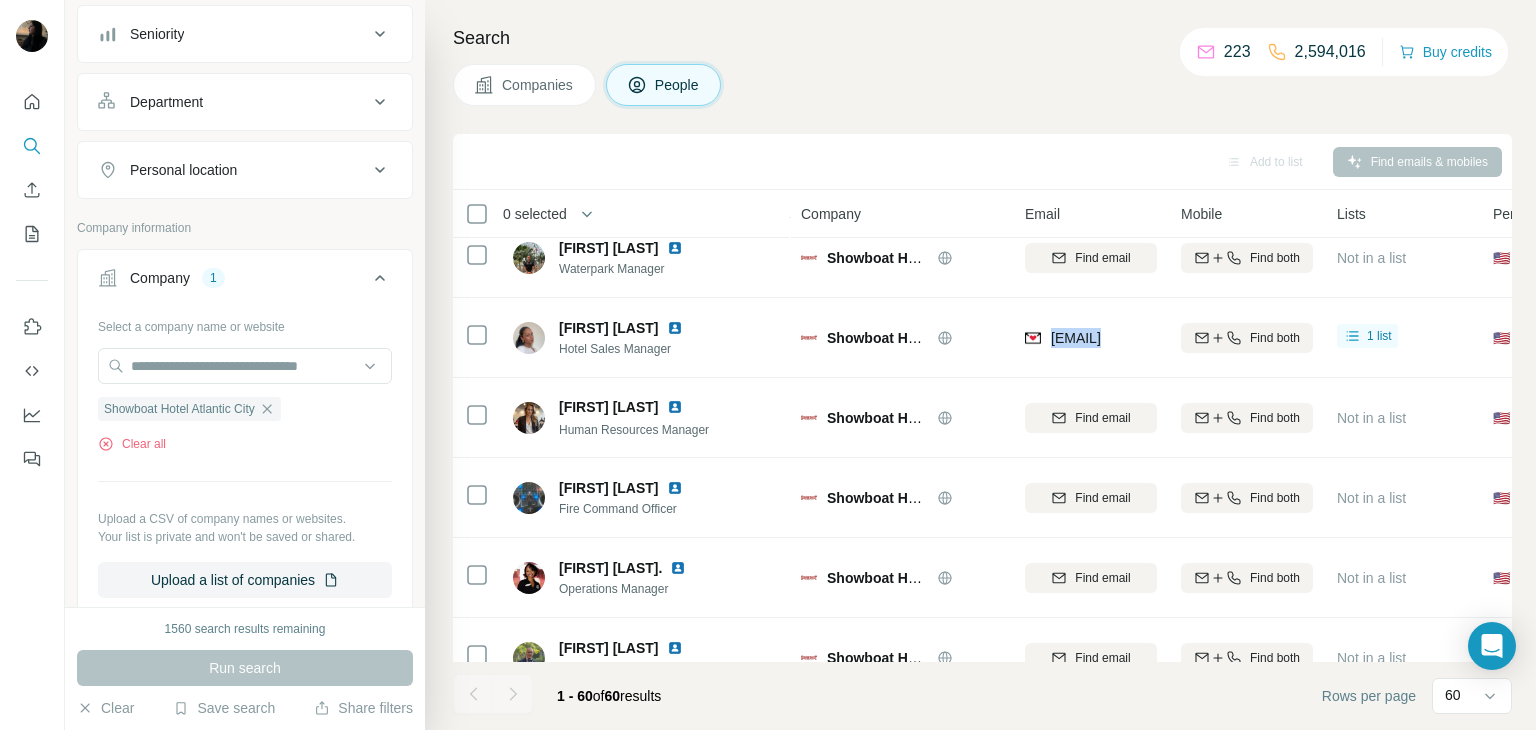 click 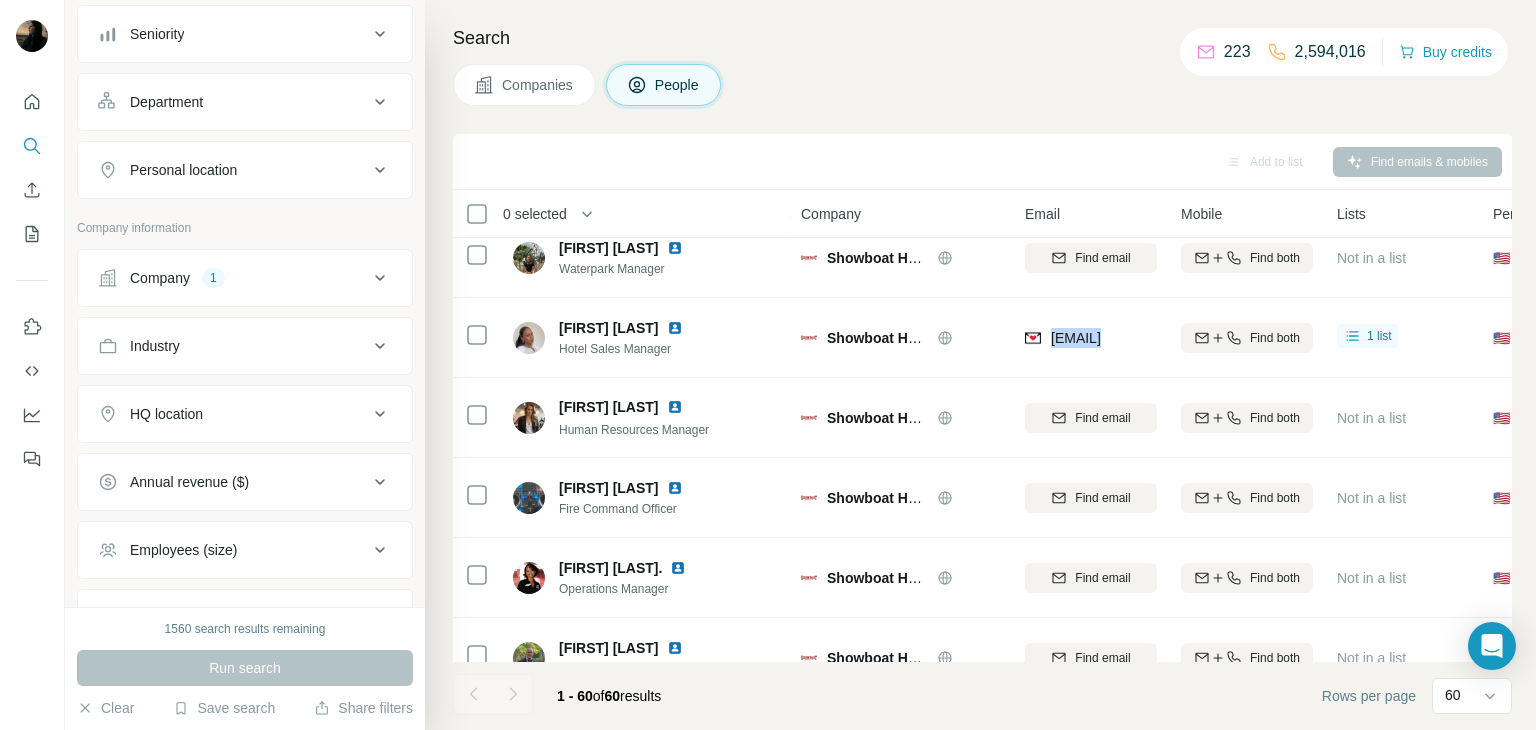 click on "Company 1" at bounding box center (233, 278) 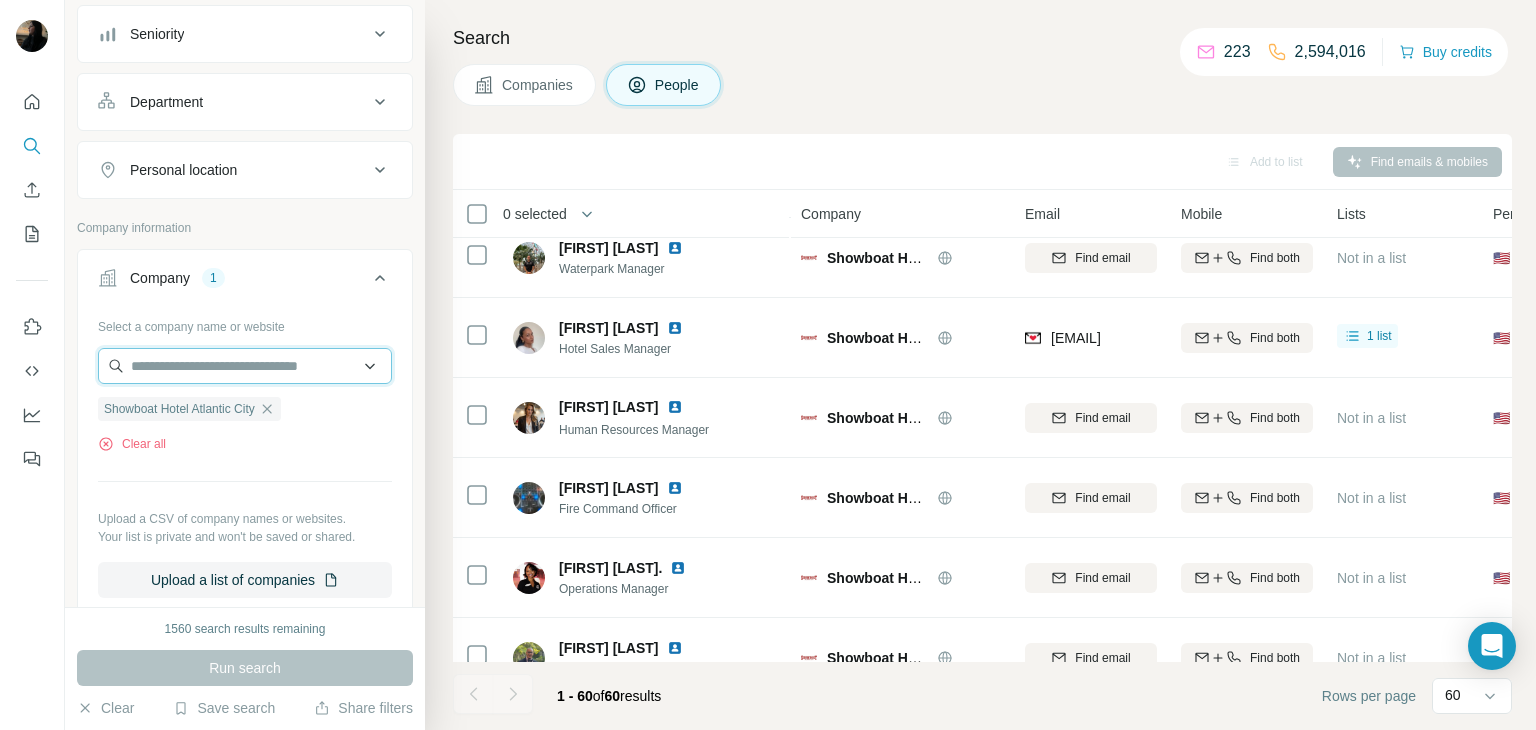 click at bounding box center [245, 366] 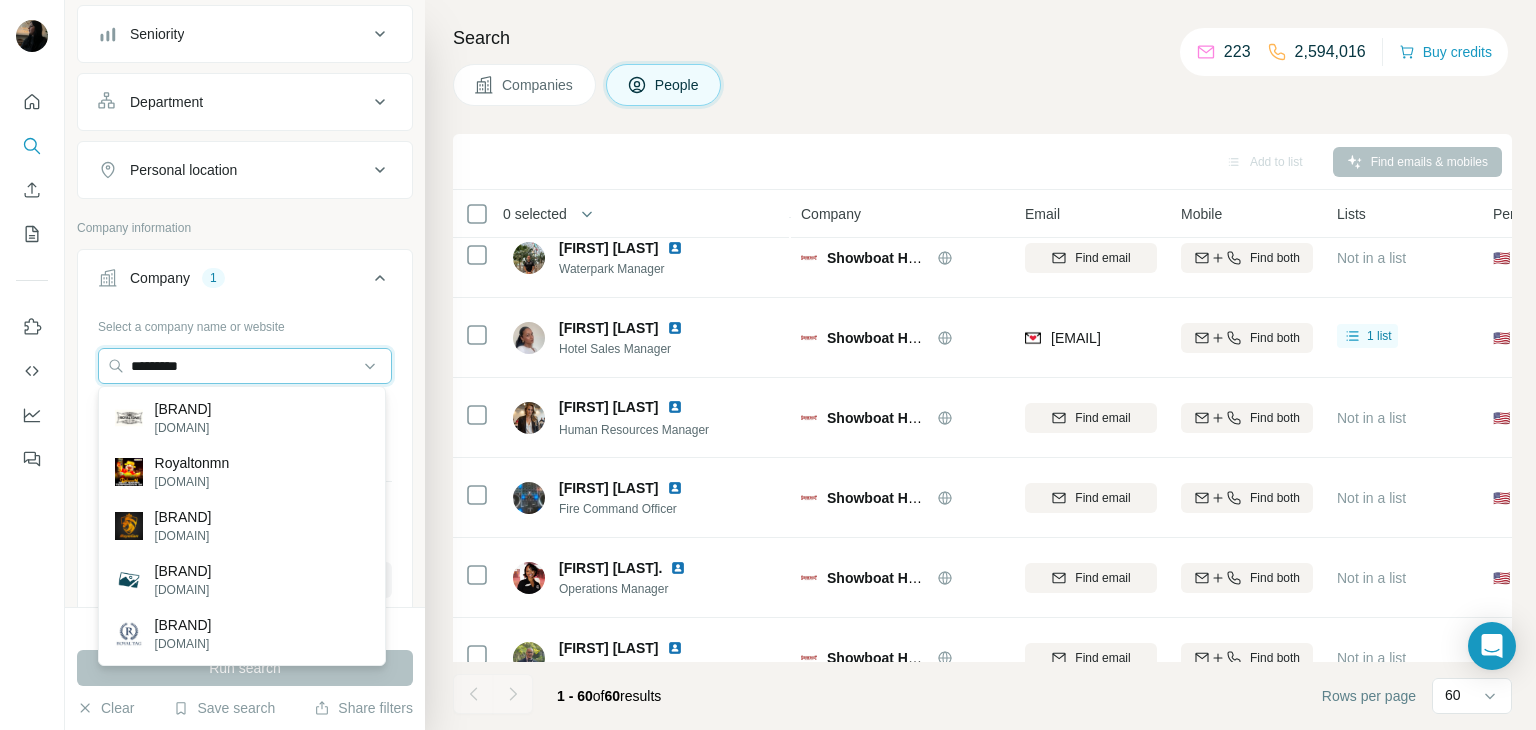 drag, startPoint x: 97, startPoint y: 358, endPoint x: 57, endPoint y: 355, distance: 40.112343 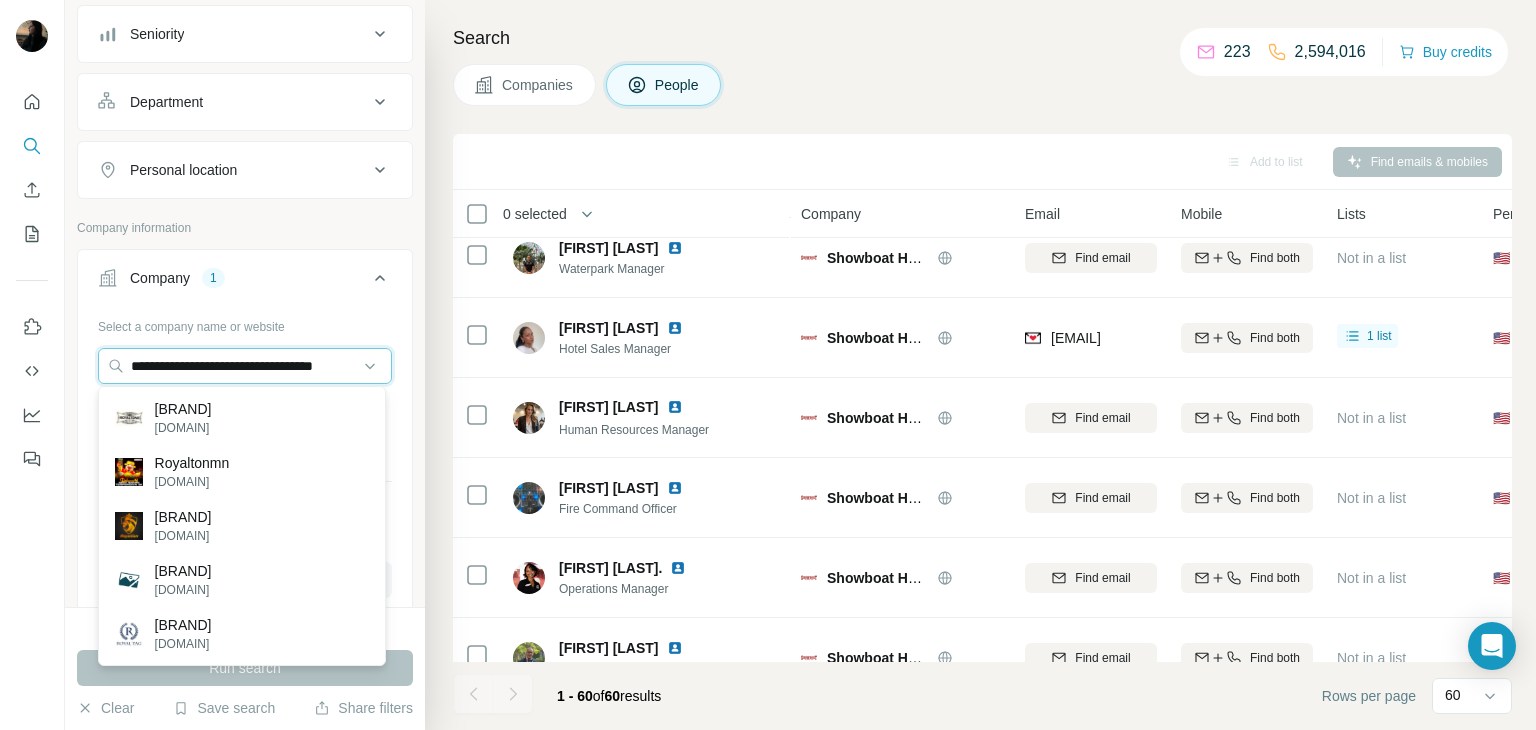 scroll, scrollTop: 0, scrollLeft: 44, axis: horizontal 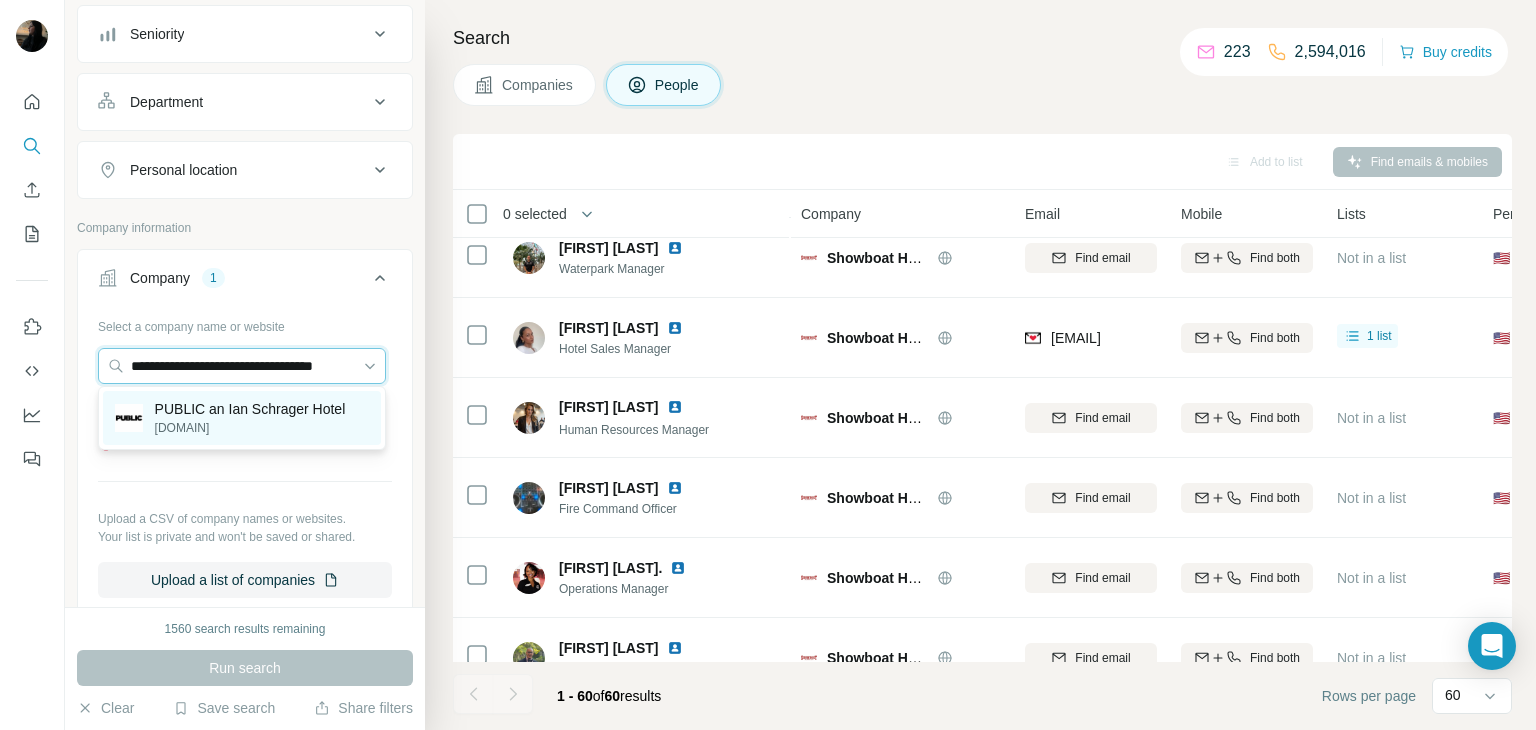 type on "**********" 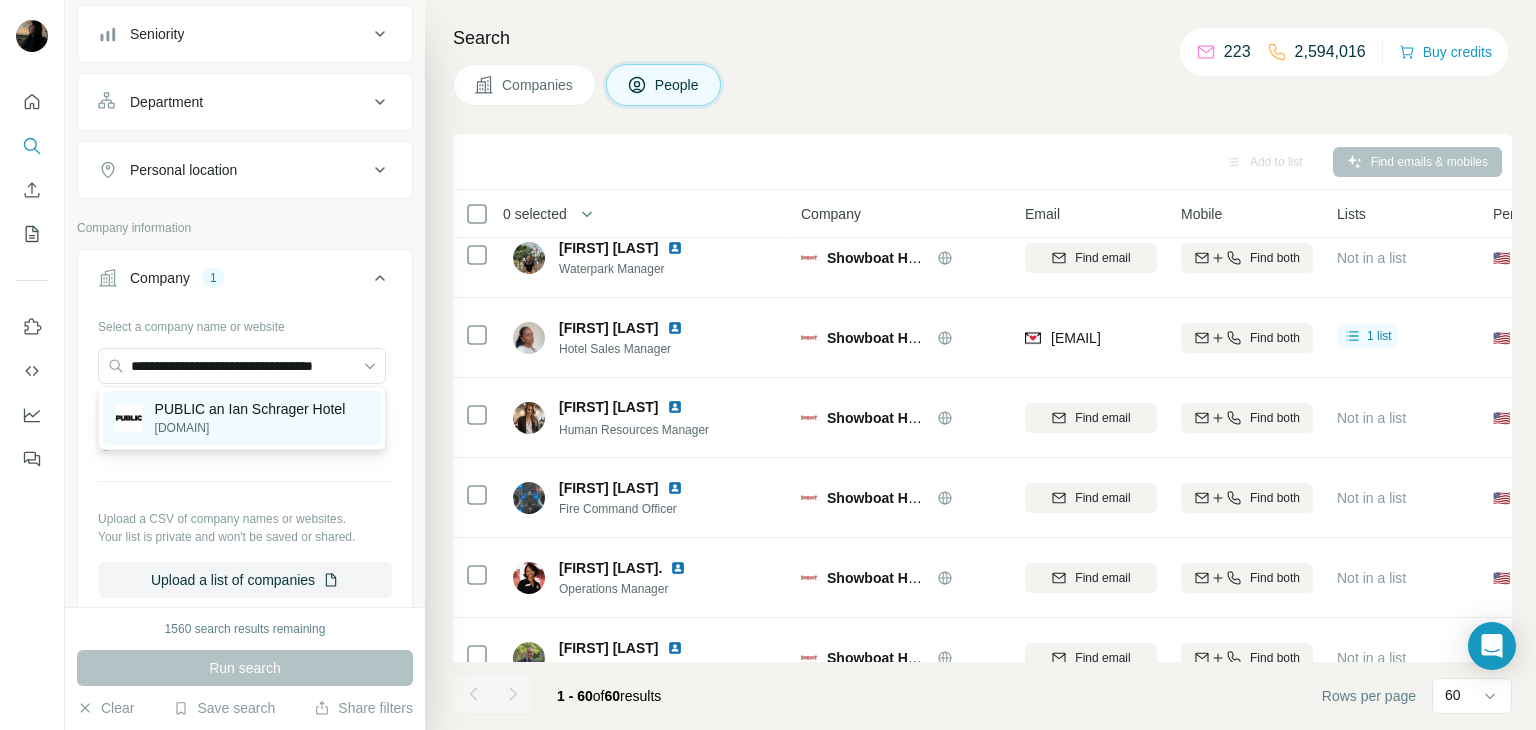 scroll, scrollTop: 0, scrollLeft: 0, axis: both 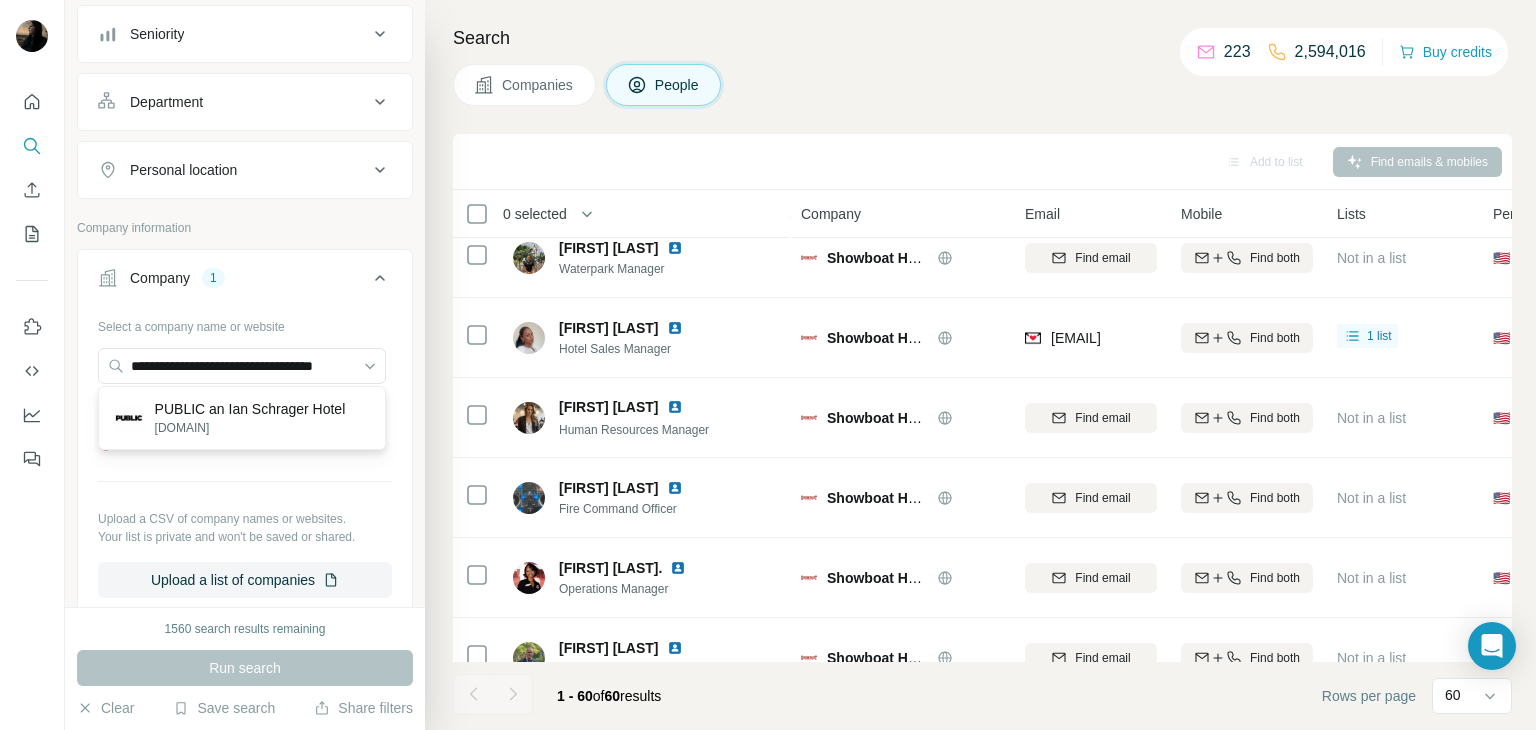 type 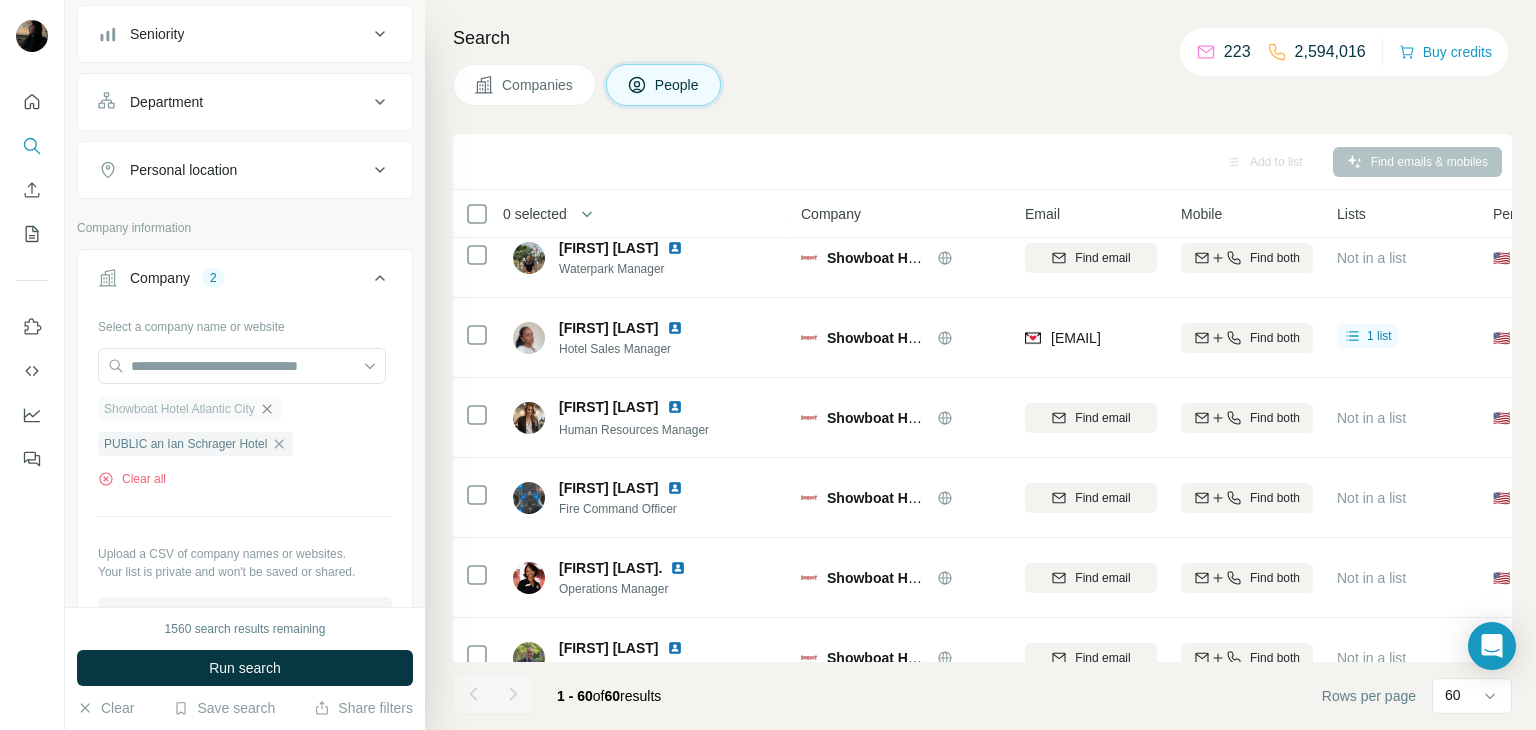 click 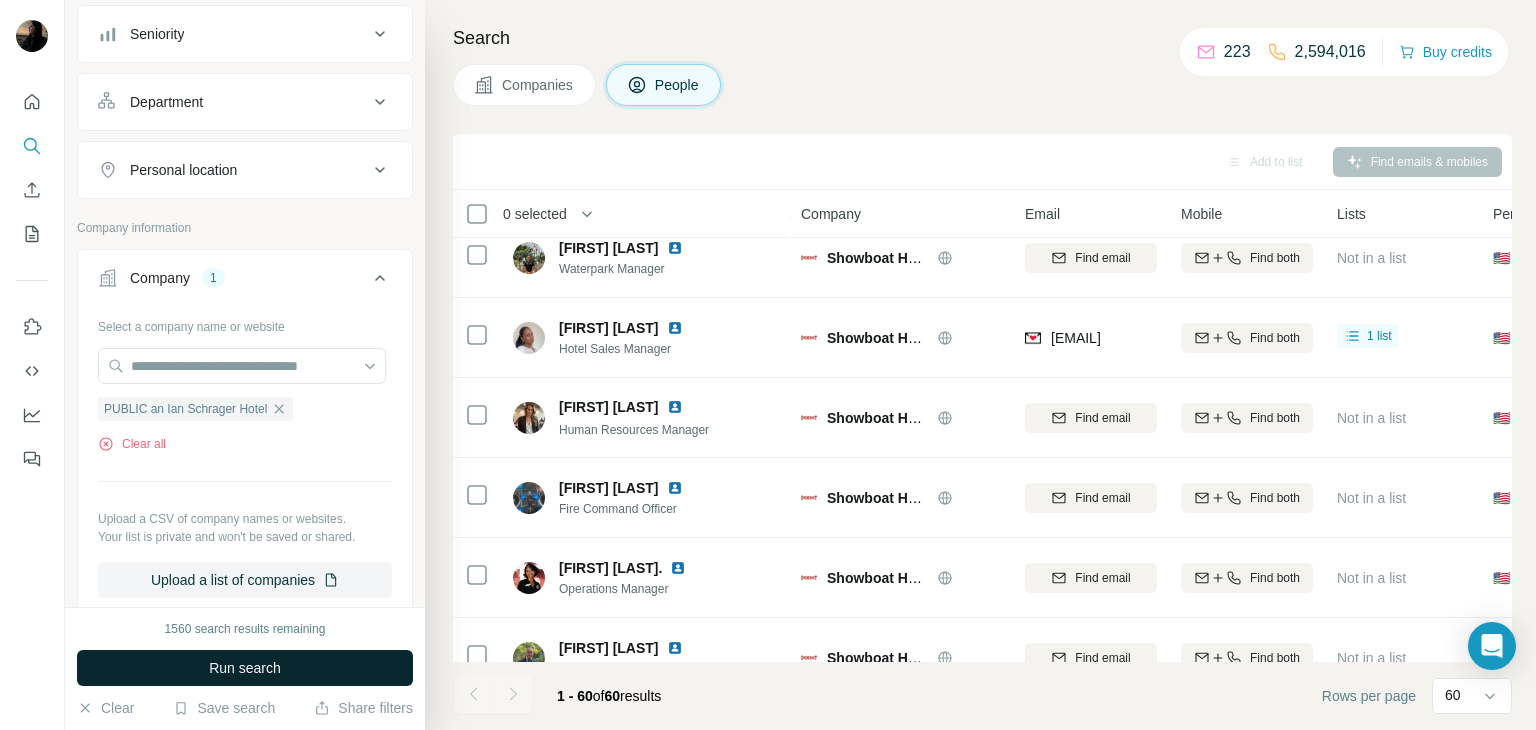 click on "Run search" at bounding box center (245, 668) 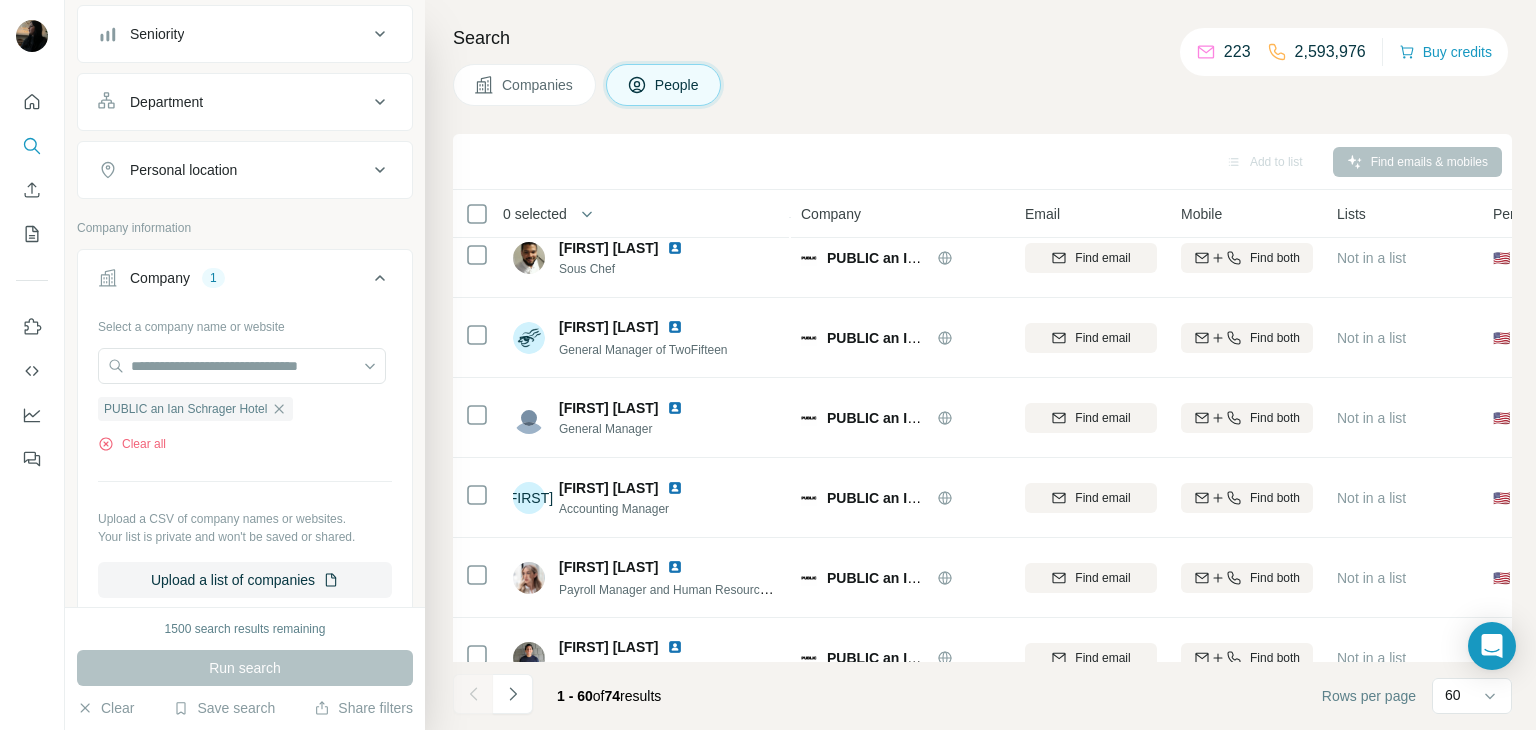 scroll, scrollTop: 760, scrollLeft: 0, axis: vertical 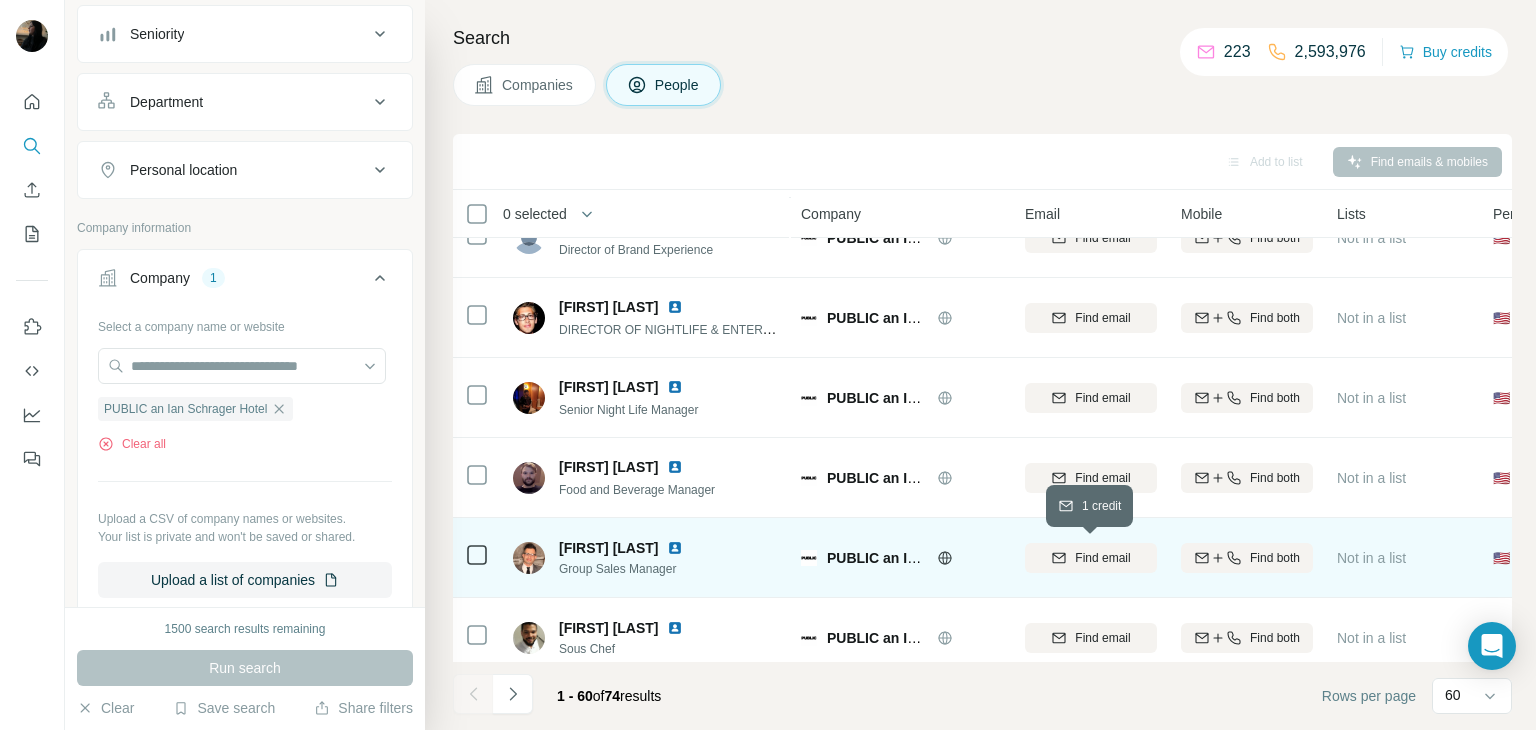 click on "Find email" at bounding box center [1102, 558] 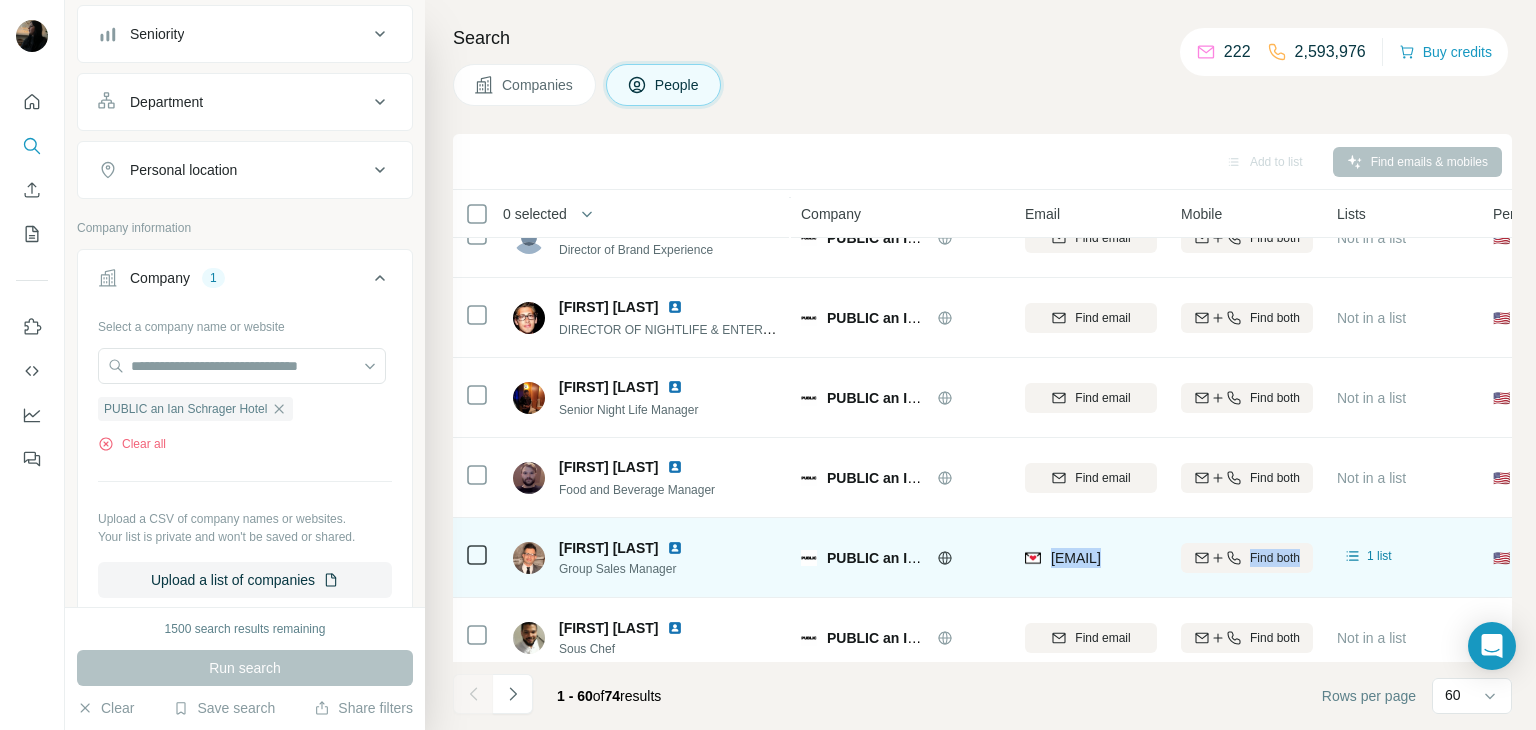 drag, startPoint x: 1051, startPoint y: 573, endPoint x: 1182, endPoint y: 572, distance: 131.00381 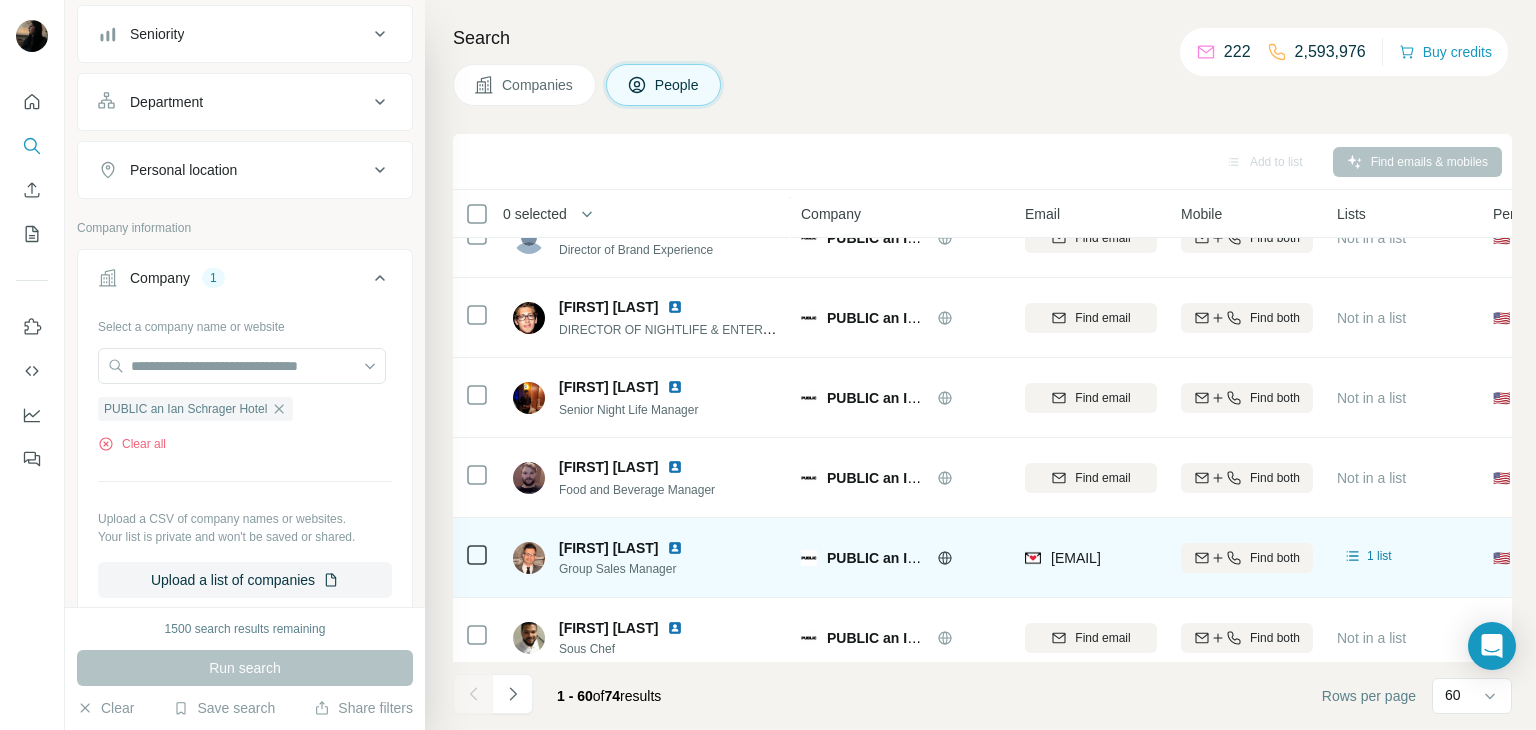 click on "[EMAIL]" at bounding box center [1091, 558] 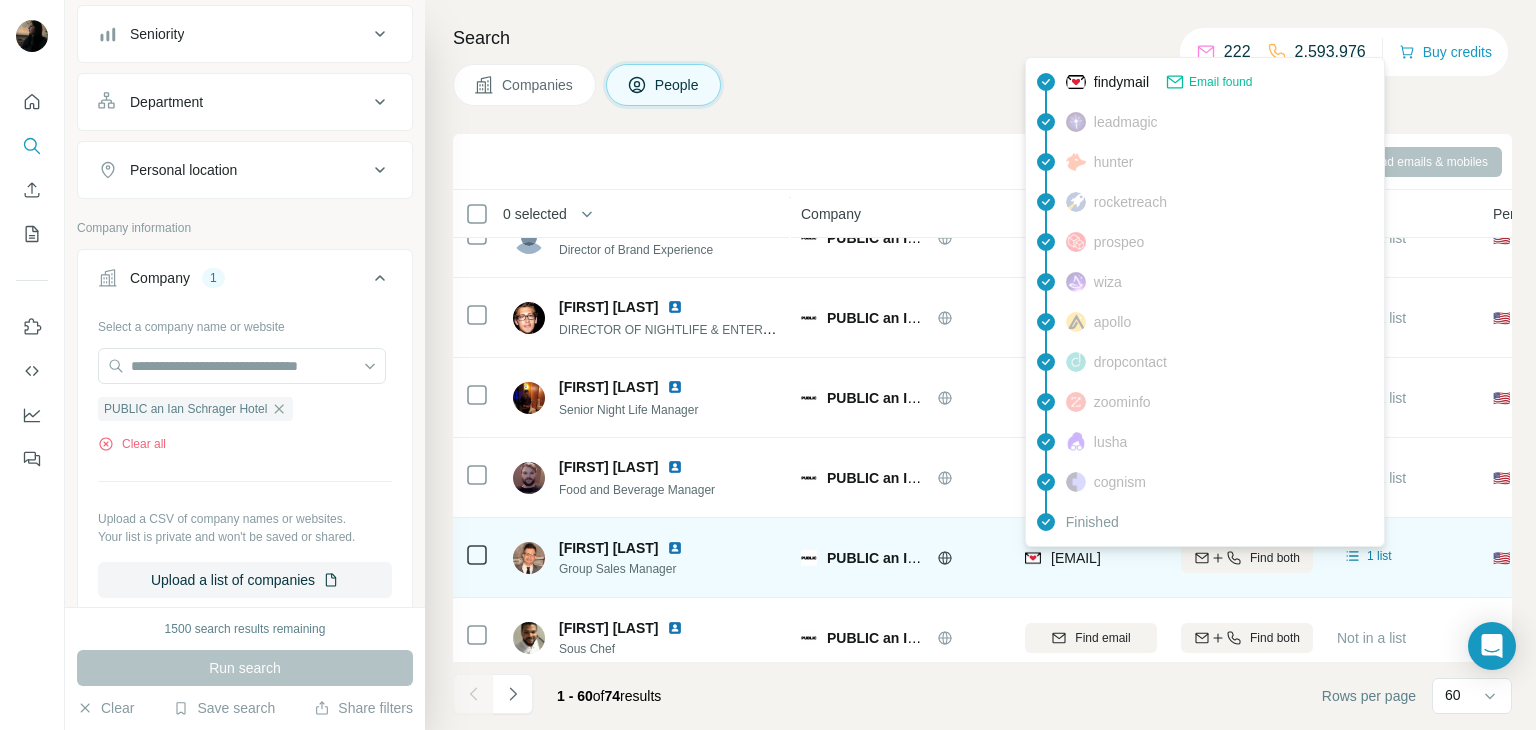 copy on "[EMAIL]" 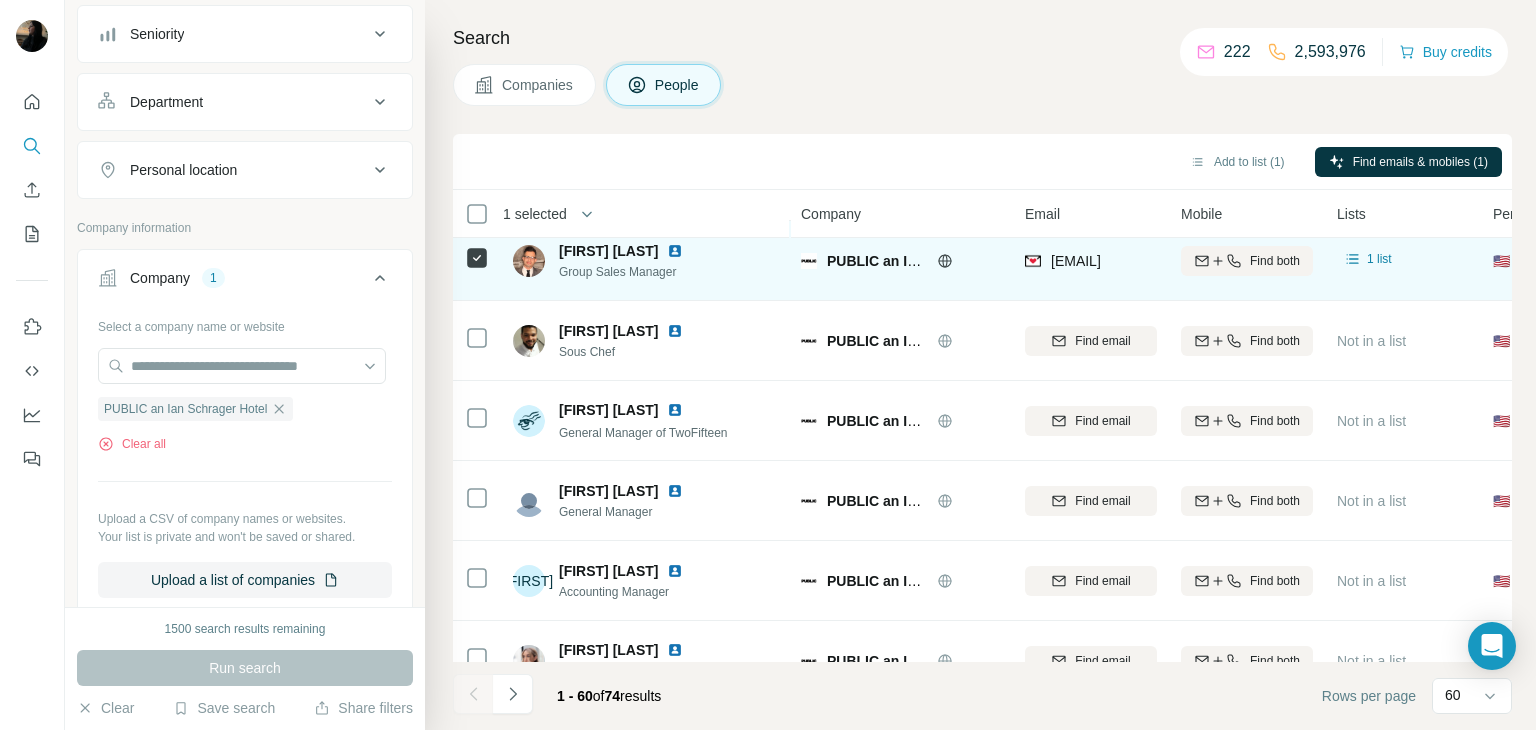 scroll, scrollTop: 1047, scrollLeft: 0, axis: vertical 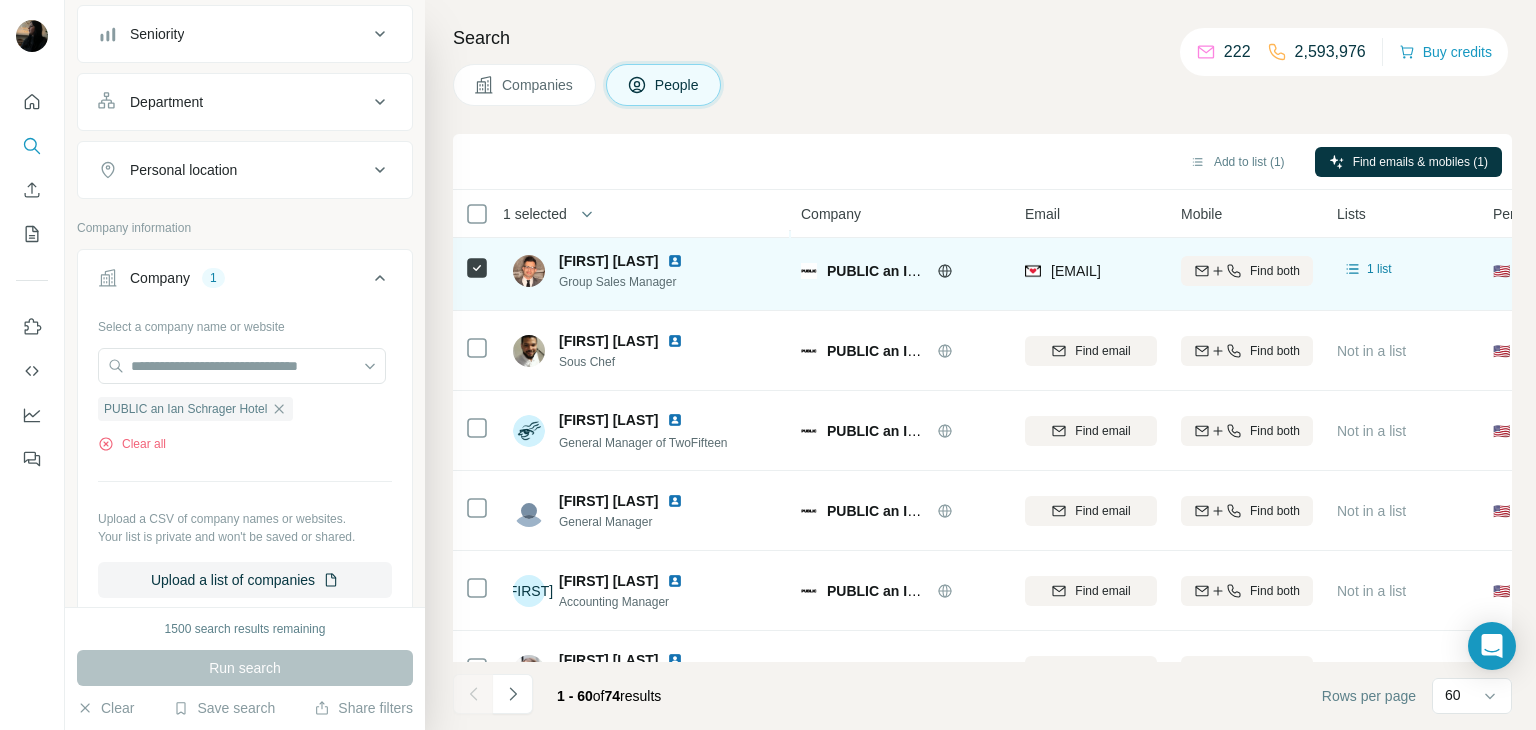 click on "[FIRST] [LAST]" at bounding box center (609, 261) 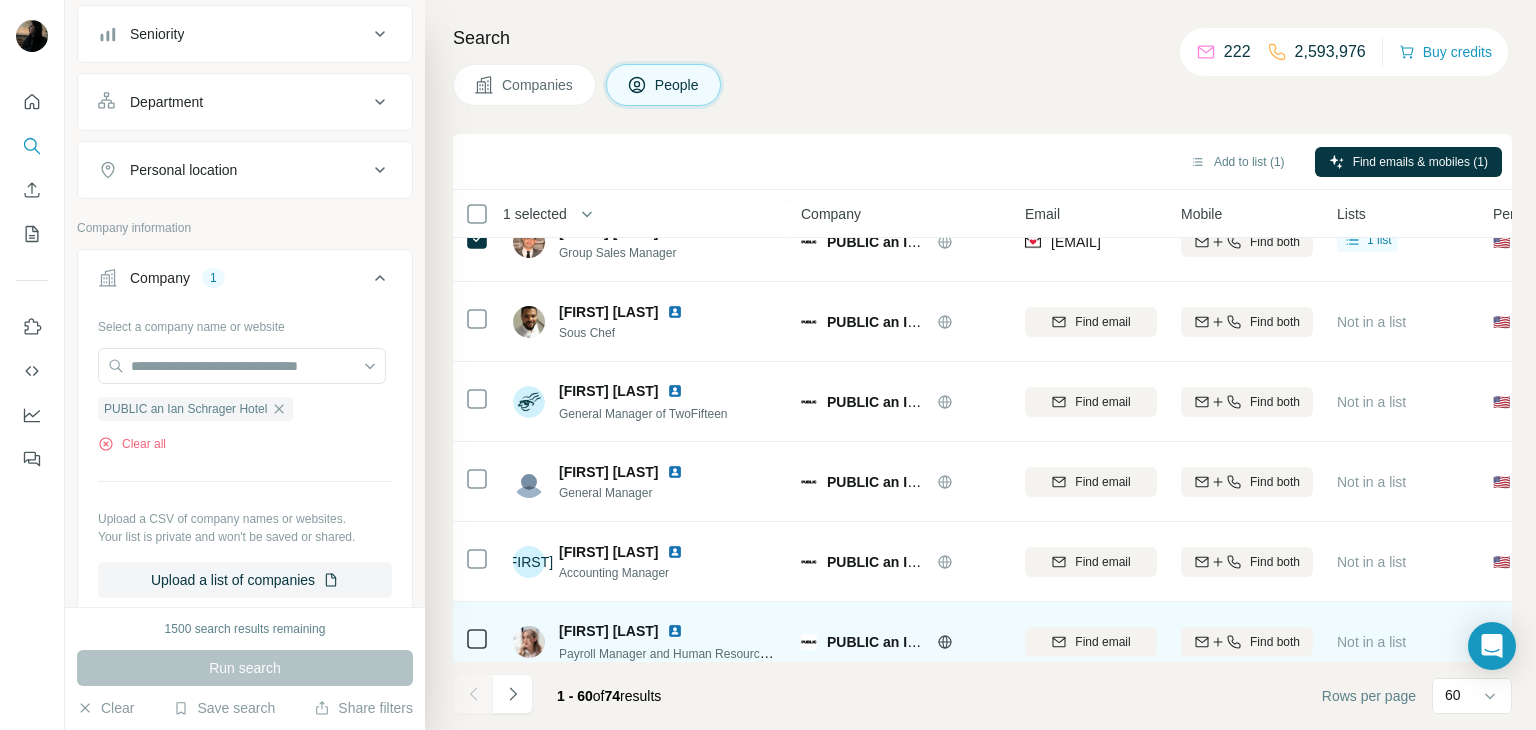 scroll, scrollTop: 1047, scrollLeft: 0, axis: vertical 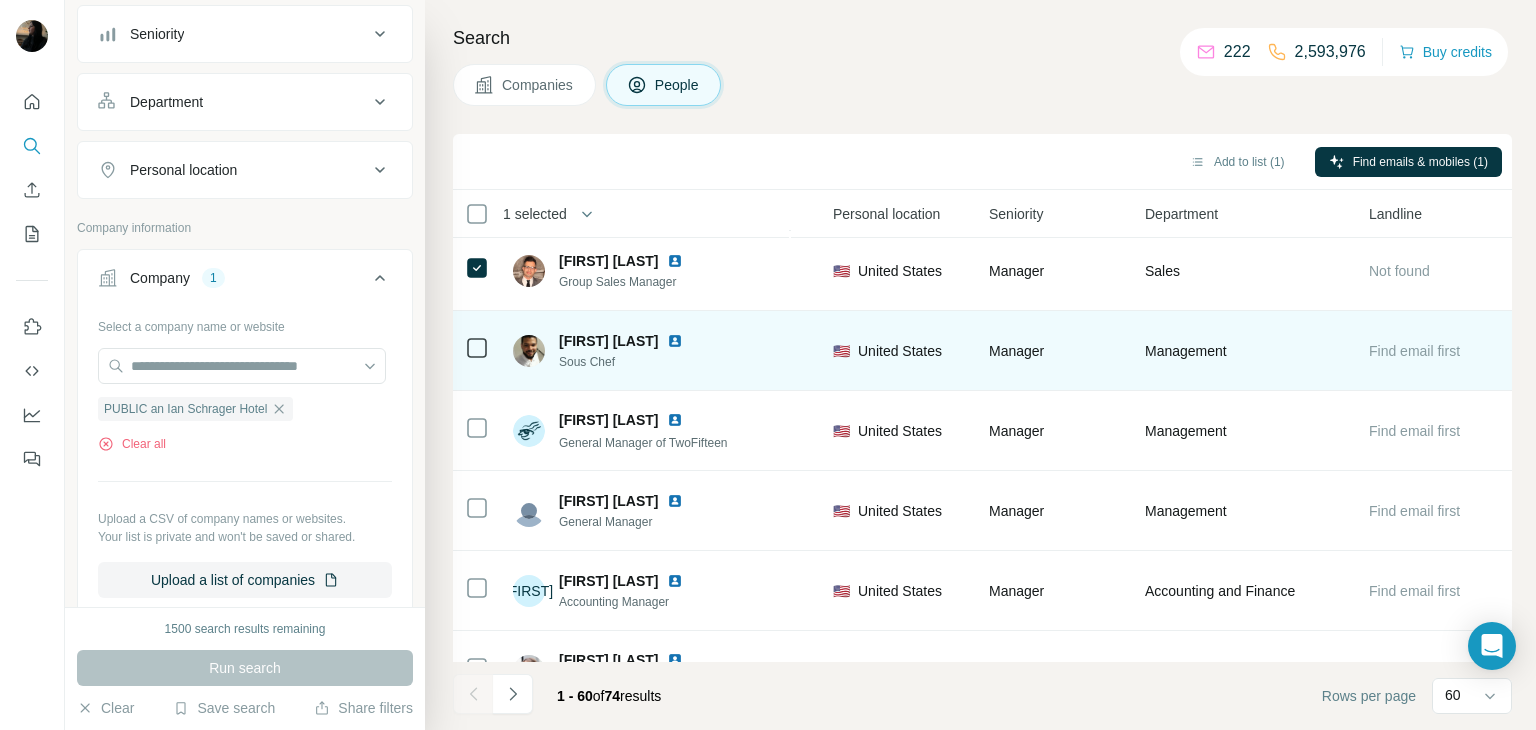 click on "Find email first" at bounding box center (1414, 351) 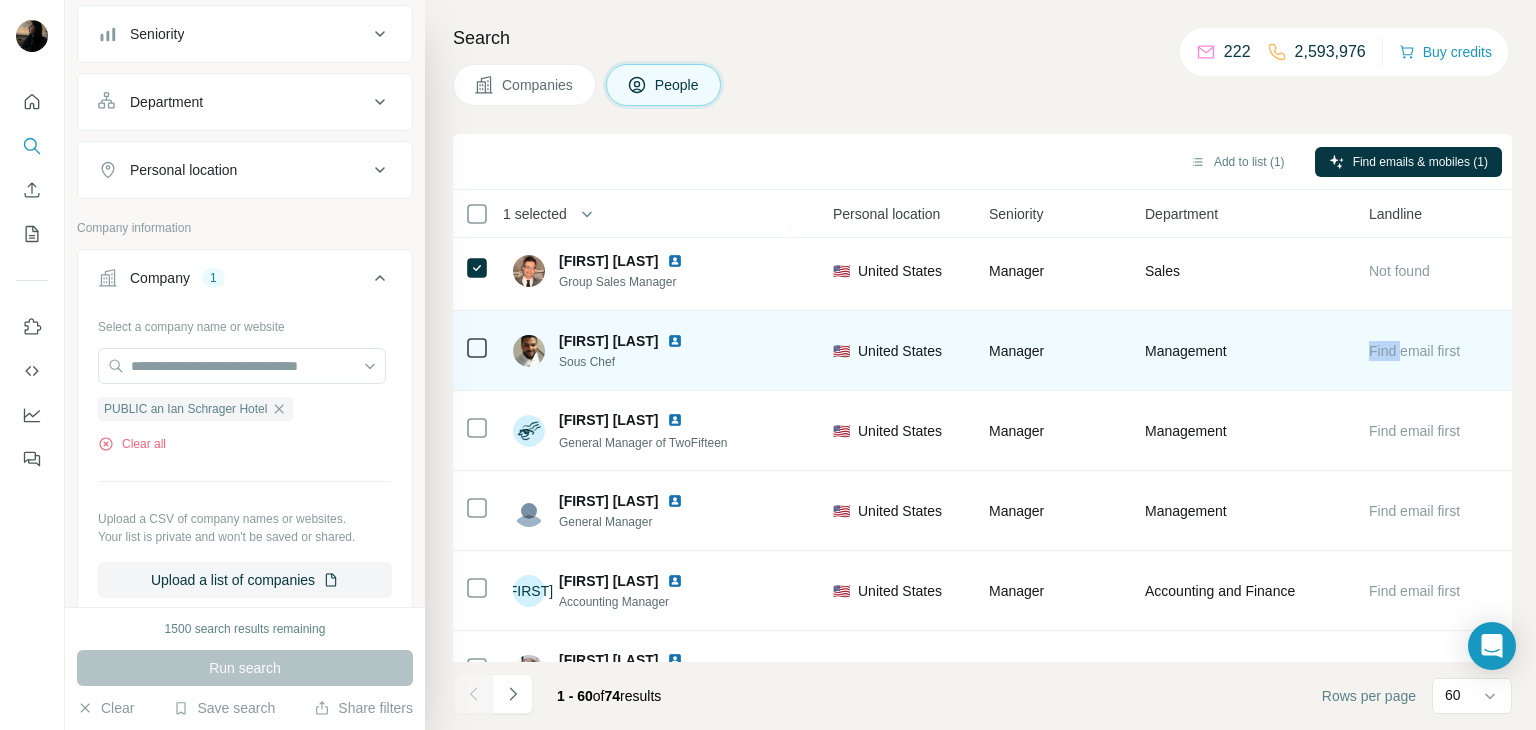 drag, startPoint x: 1390, startPoint y: 354, endPoint x: 1108, endPoint y: 340, distance: 282.3473 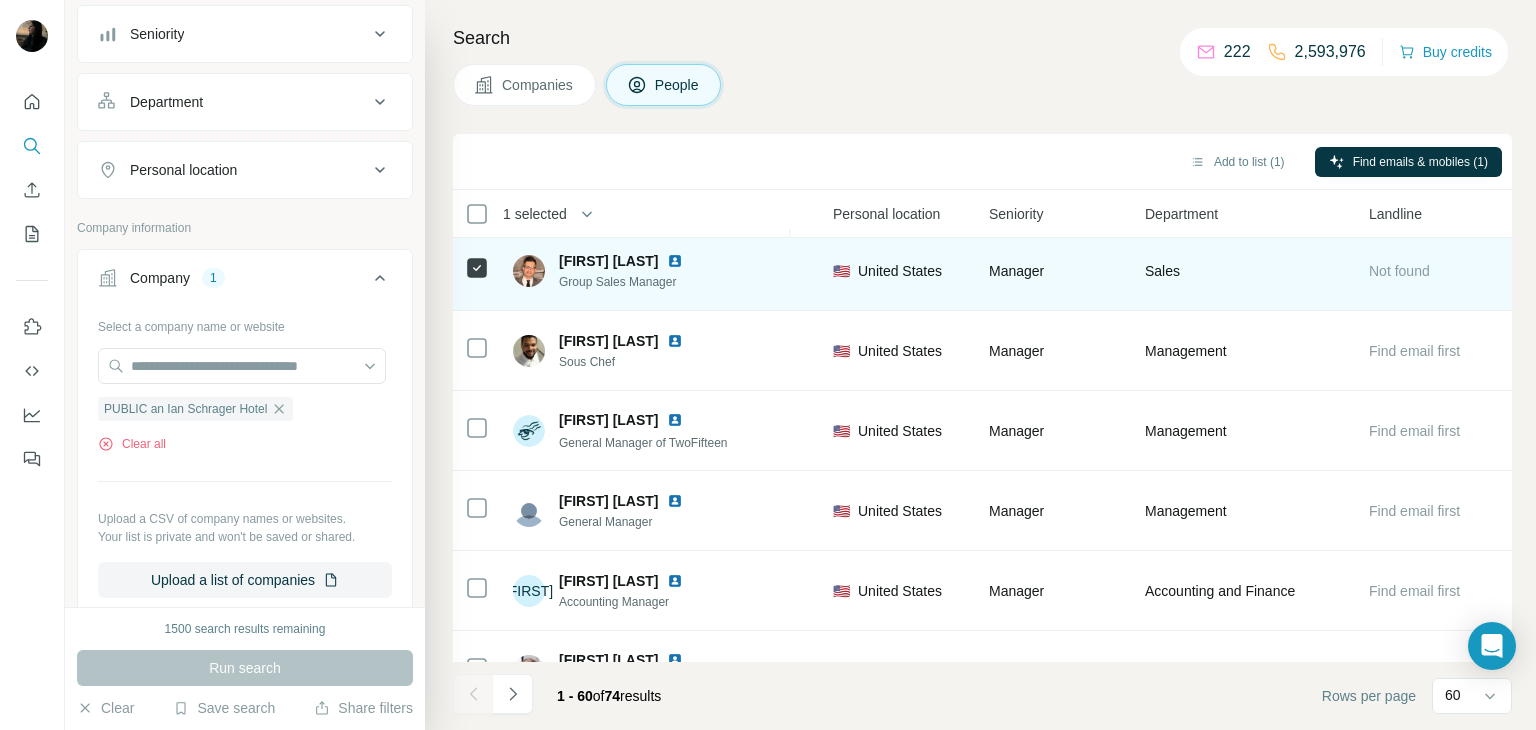 click on "[FIRST] [LAST] Group Sales Manager" at bounding box center (646, 270) 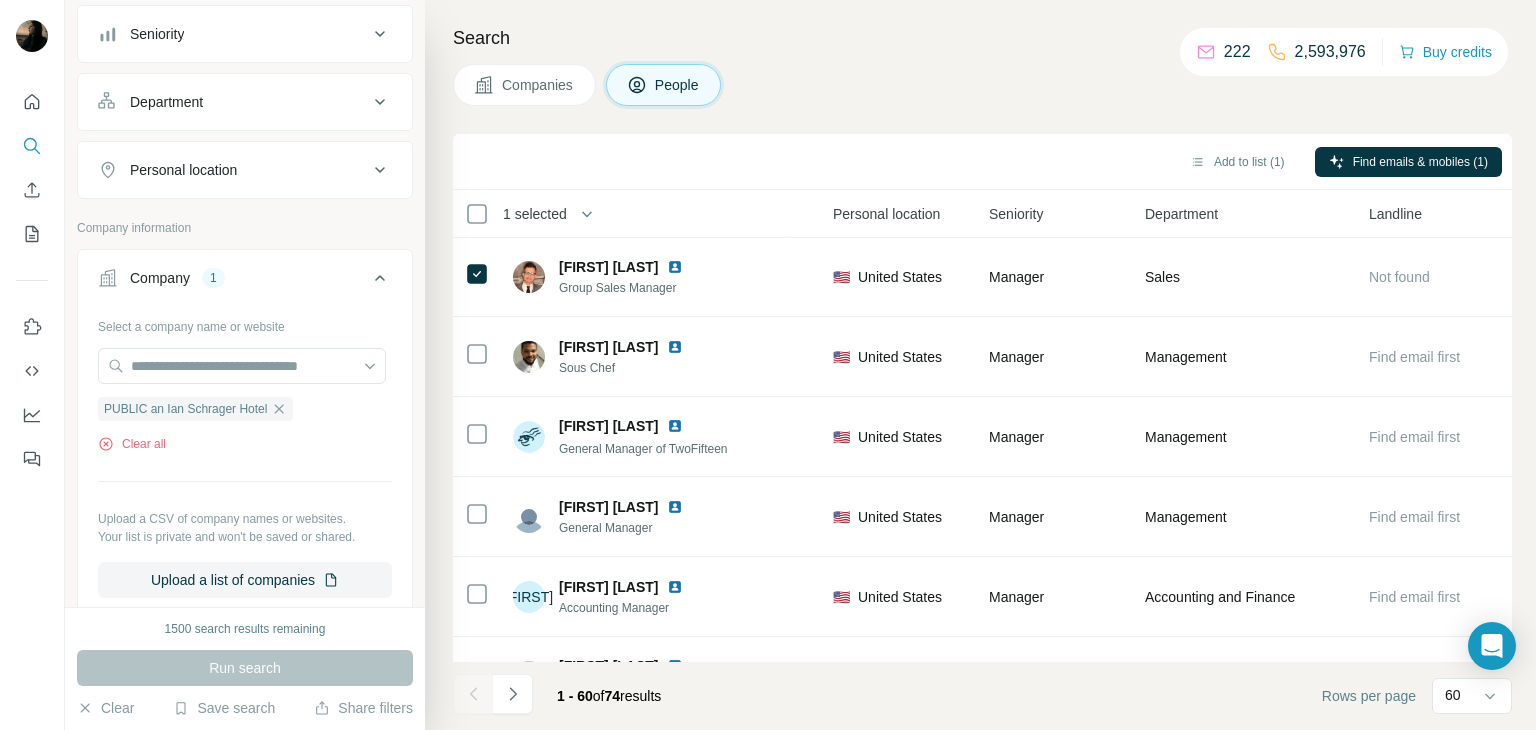 scroll, scrollTop: 1046, scrollLeft: 660, axis: both 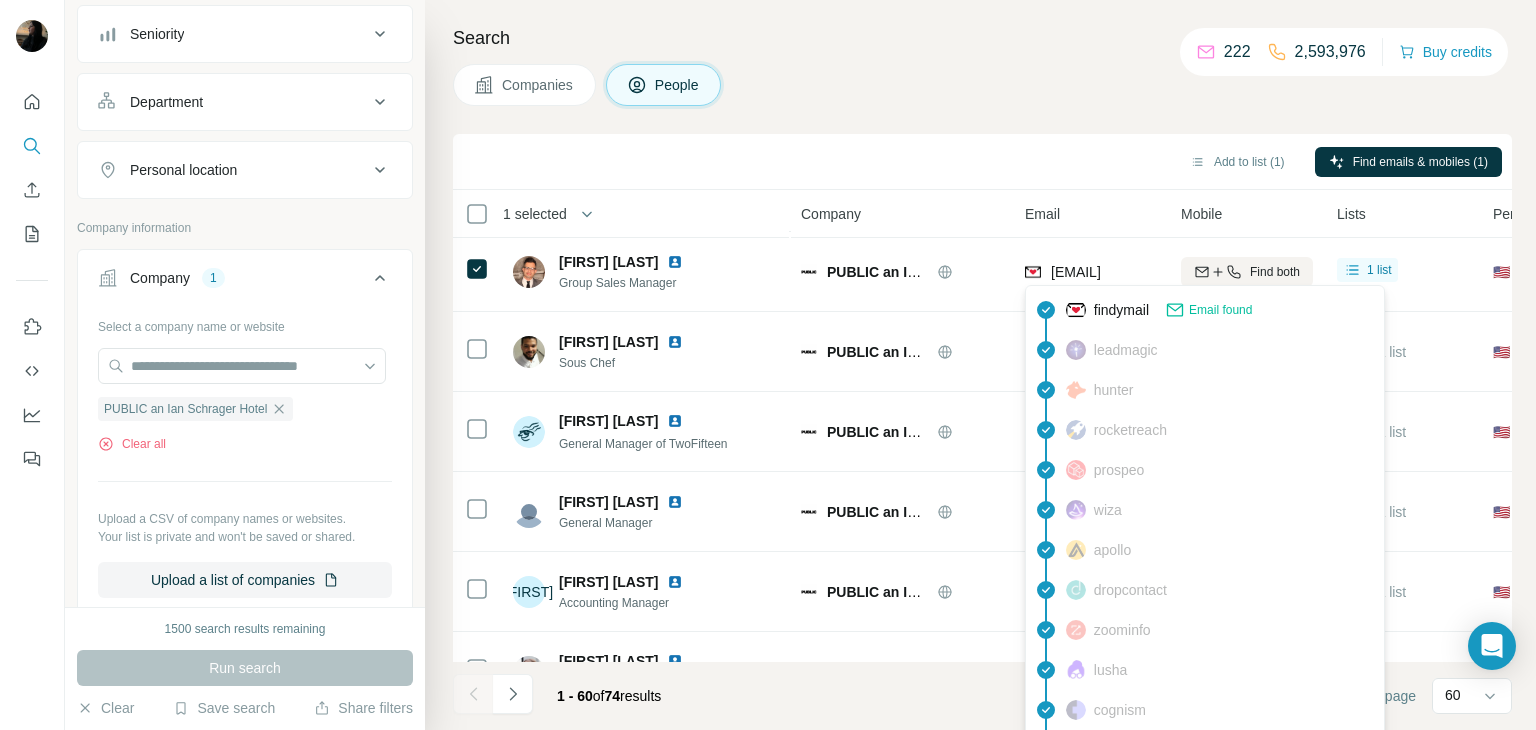 click on "Email found" at bounding box center [1205, 310] 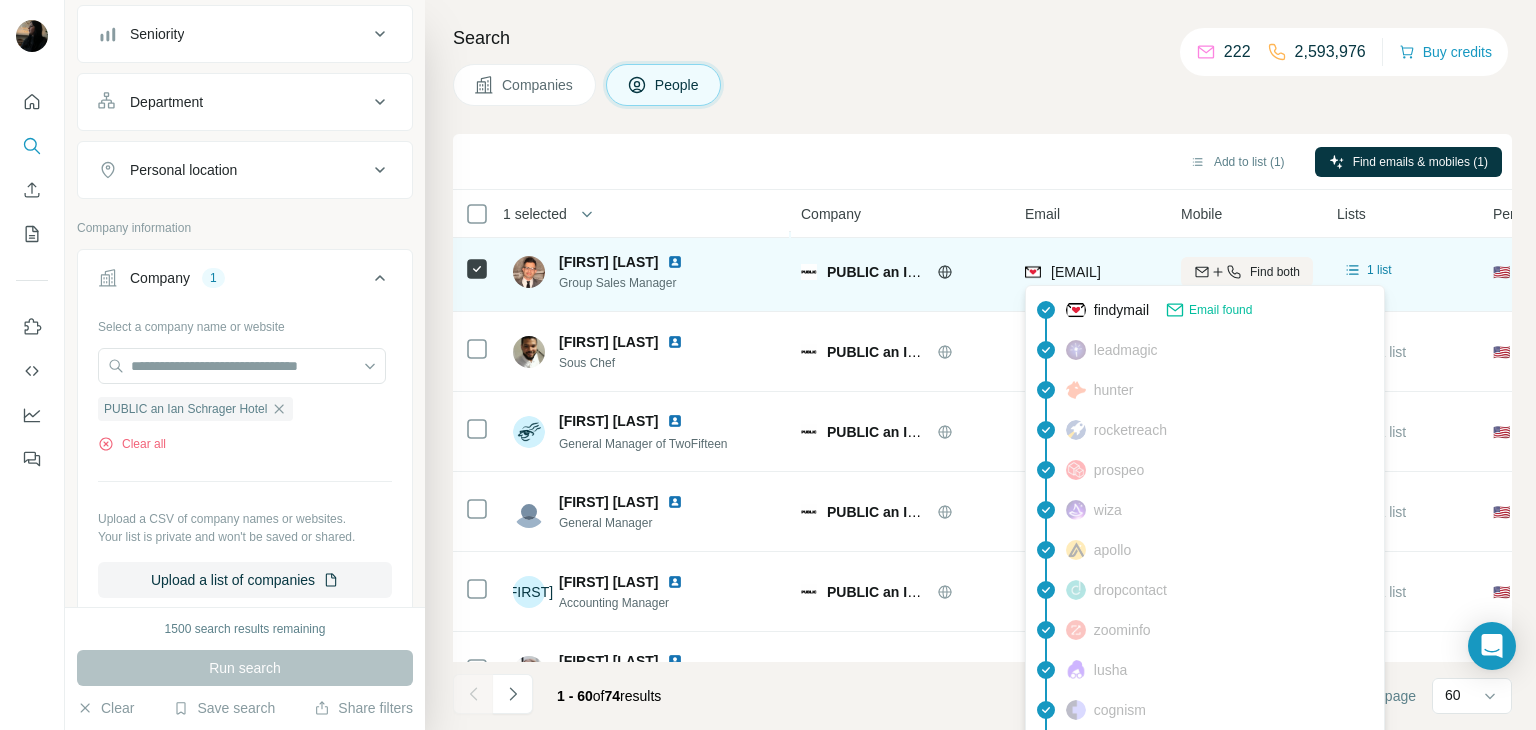 drag, startPoint x: 1039, startPoint y: 247, endPoint x: 1121, endPoint y: 268, distance: 84.646324 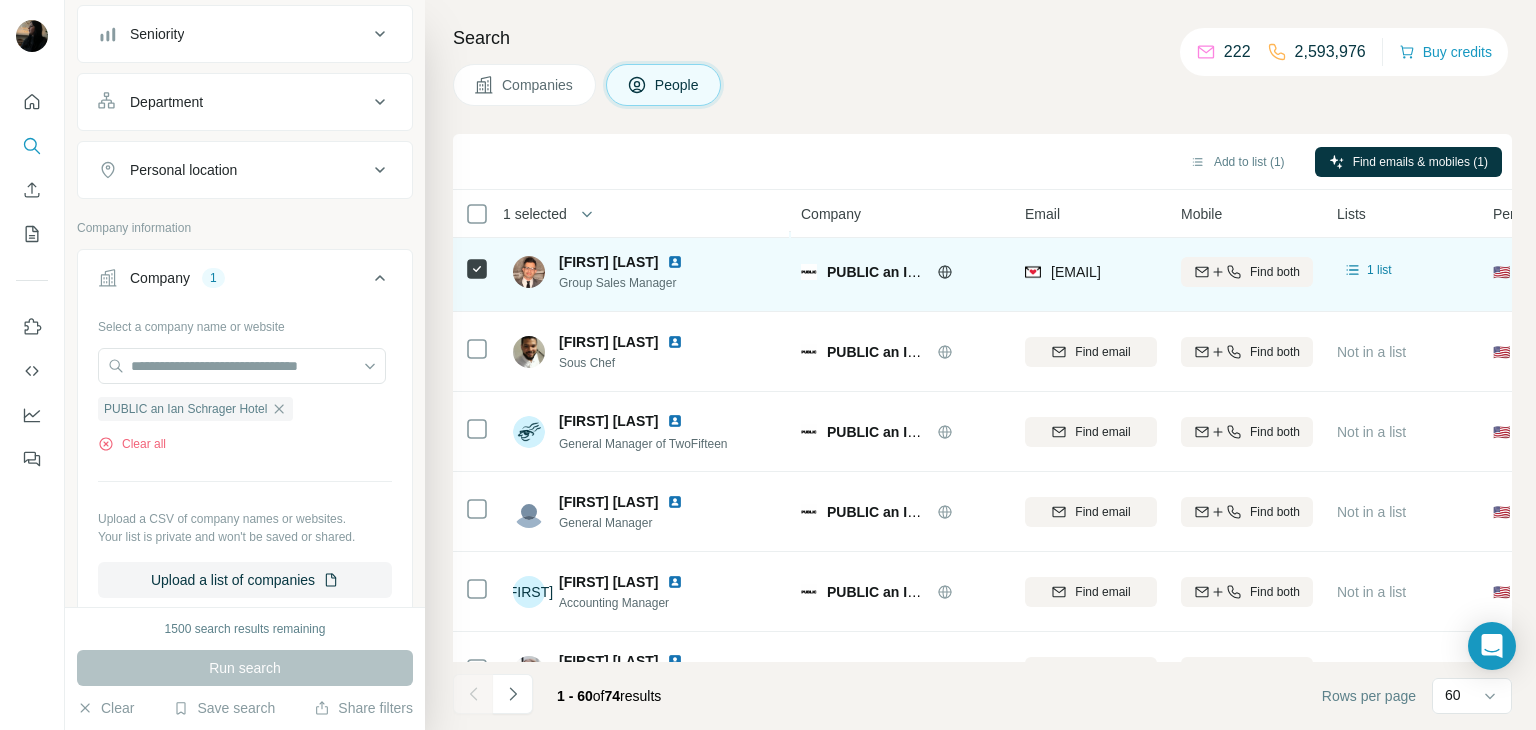 click at bounding box center [1012, 2614] 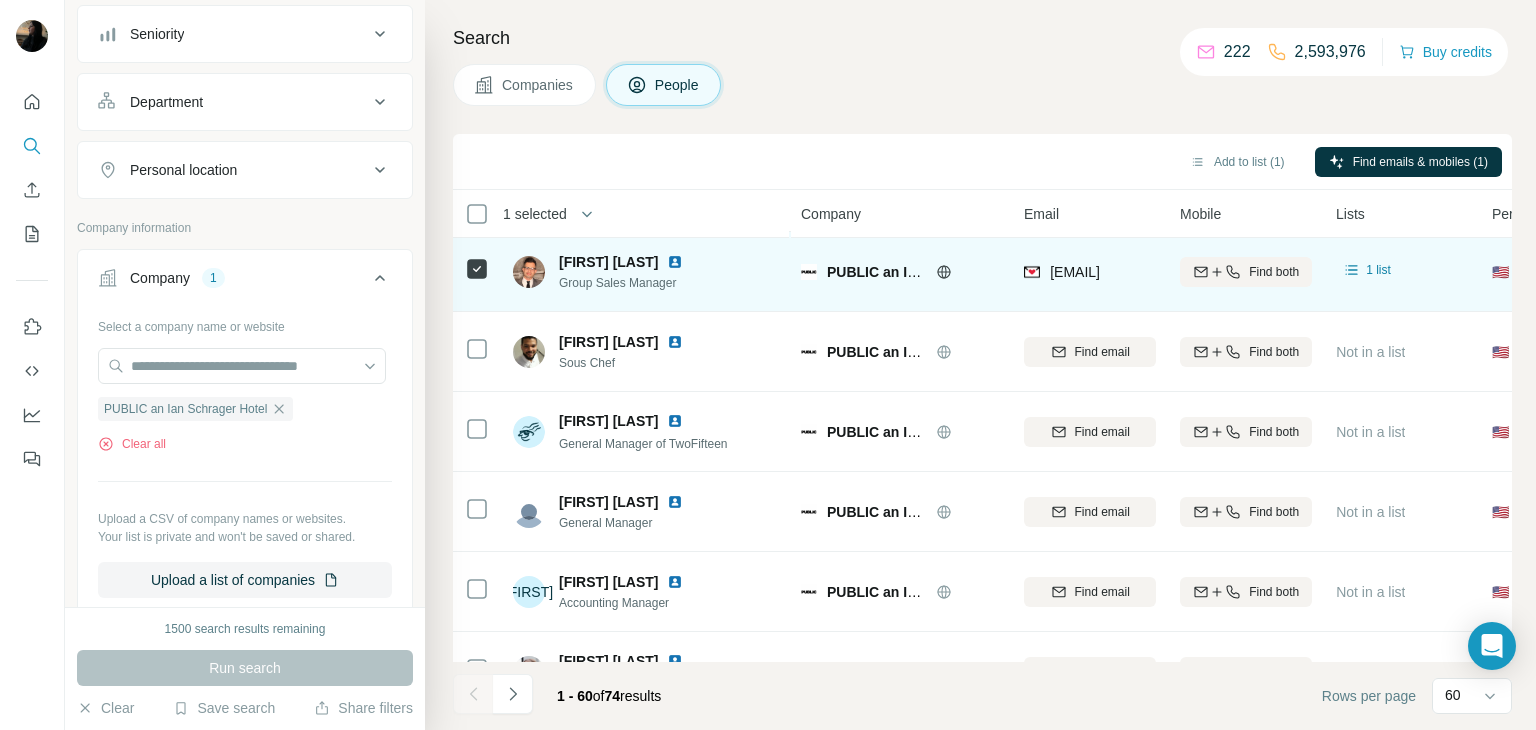 click on "[EMAIL]" at bounding box center (1090, 272) 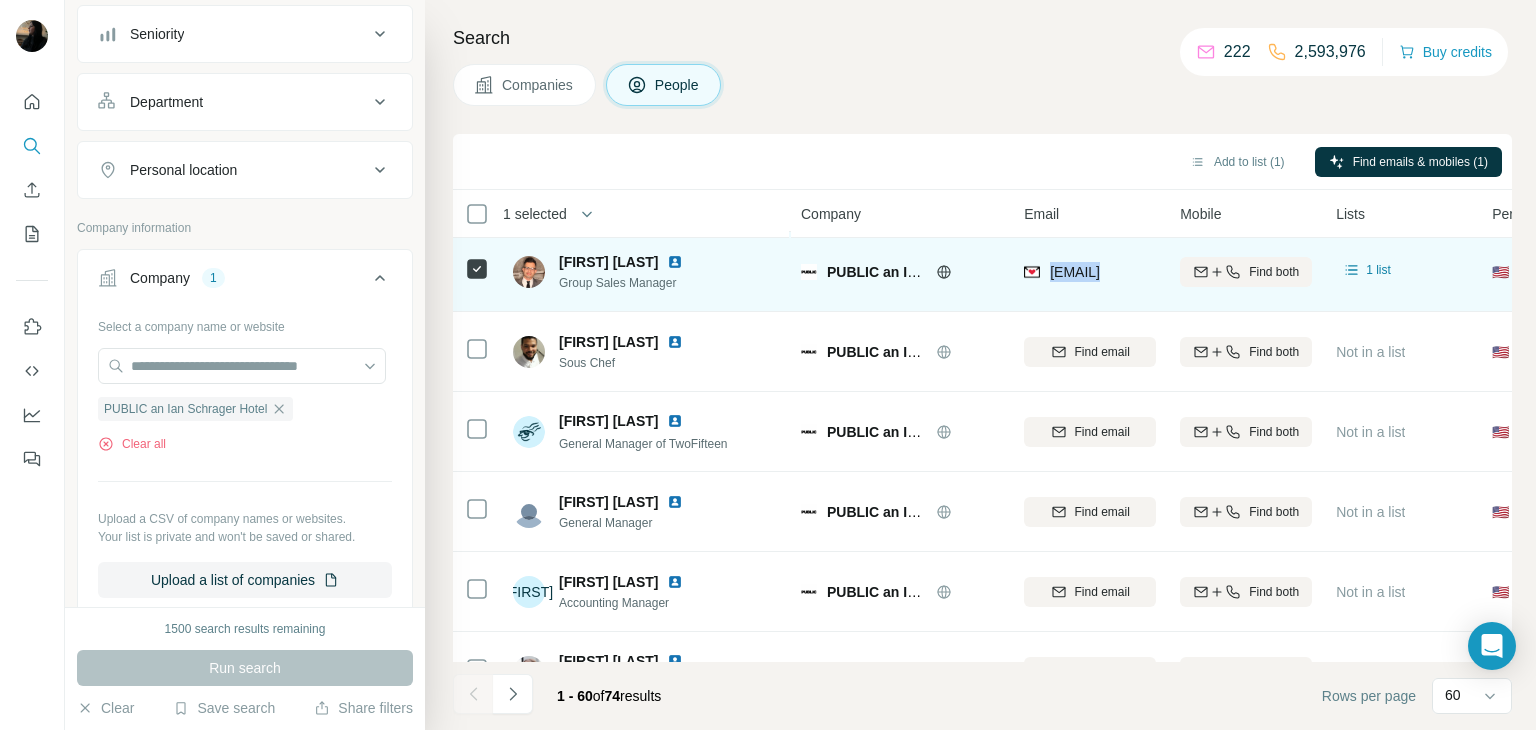 drag, startPoint x: 1050, startPoint y: 290, endPoint x: 1176, endPoint y: 295, distance: 126.09917 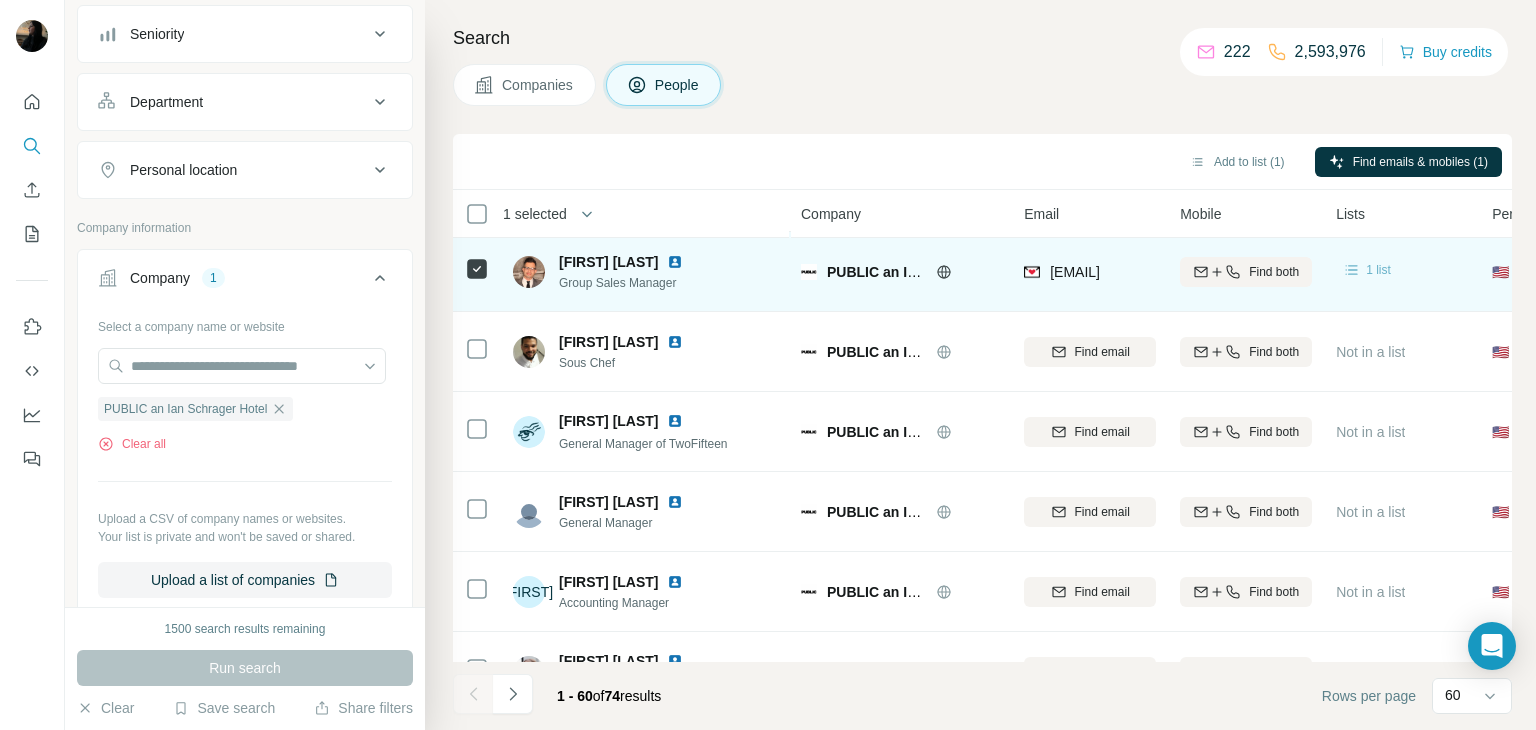 click 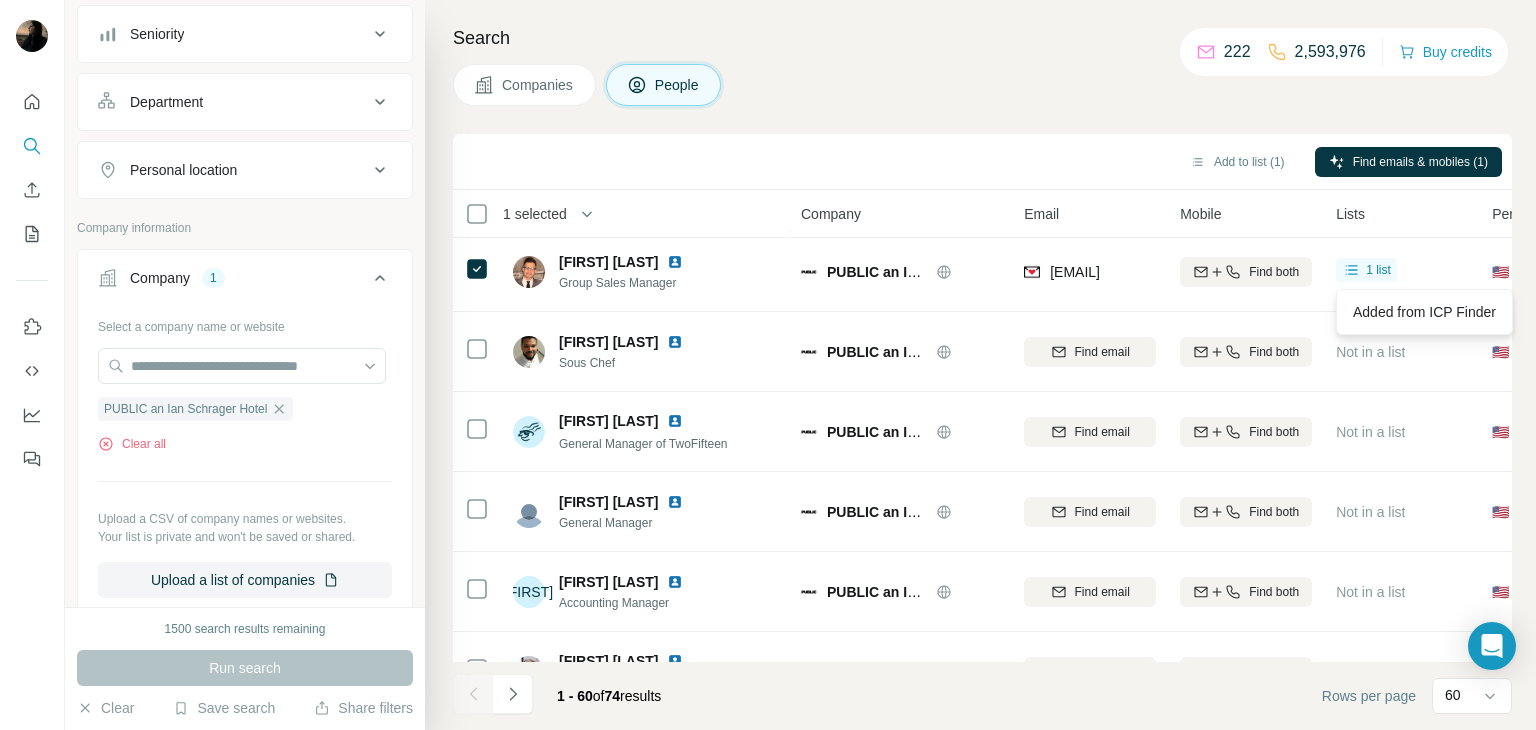 click at bounding box center [32, 274] 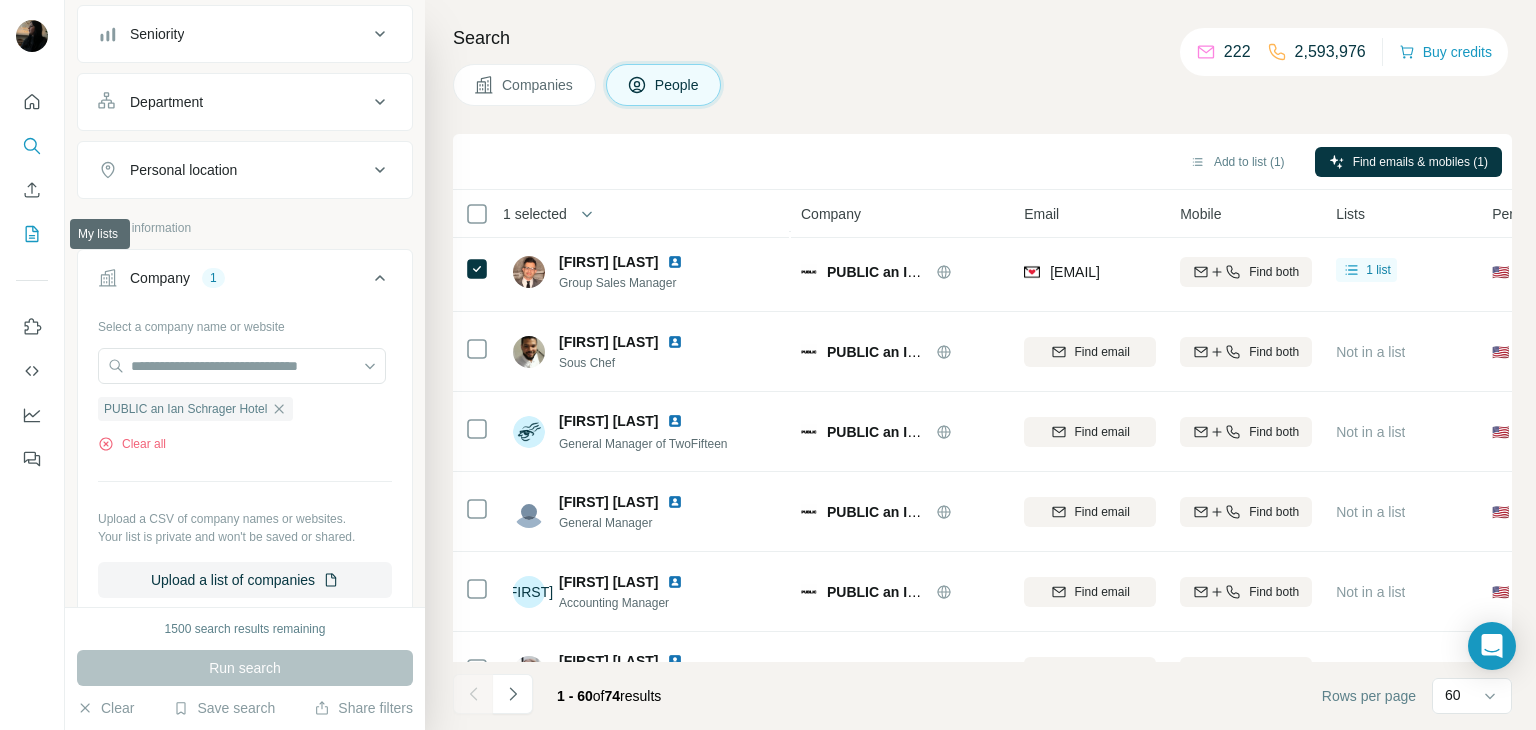 click 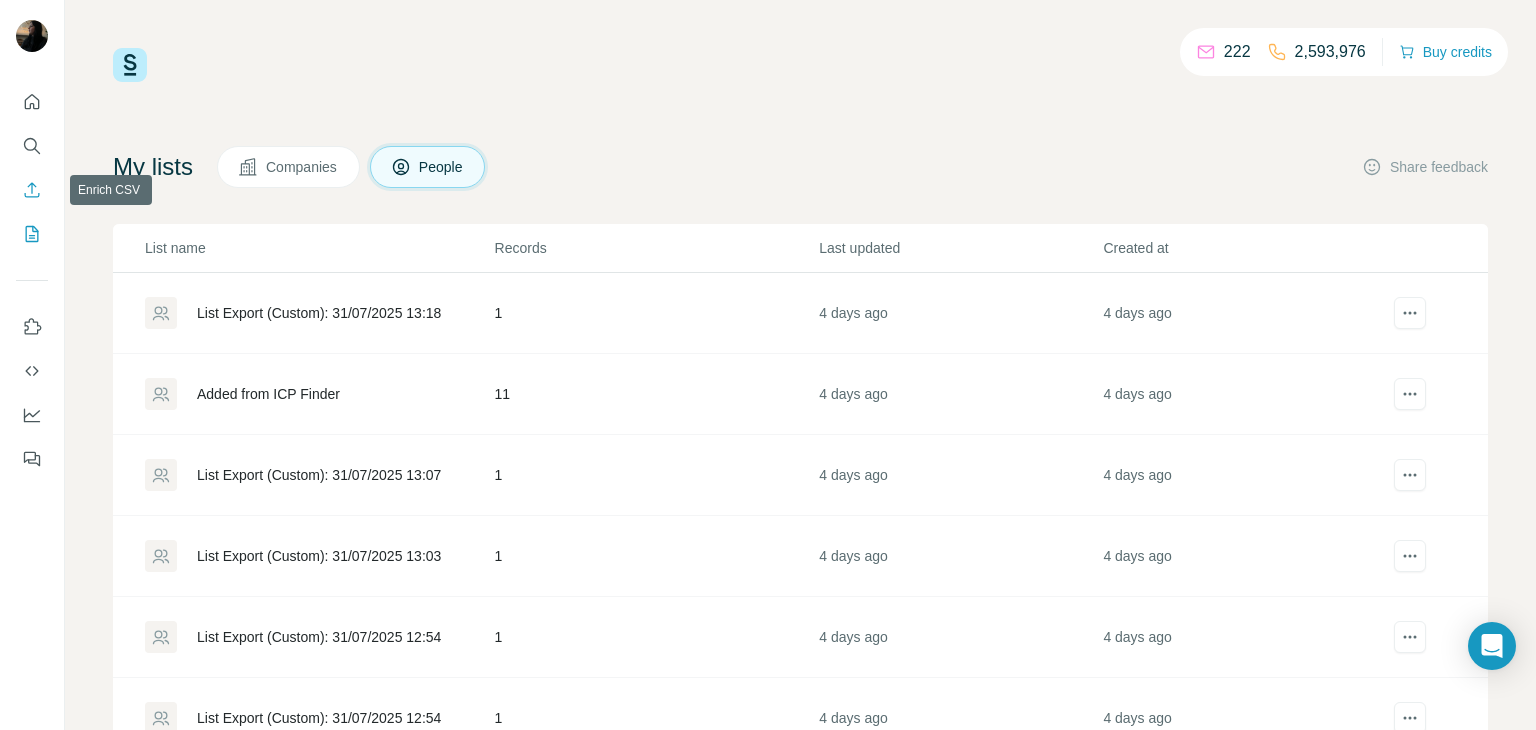 click at bounding box center (32, 190) 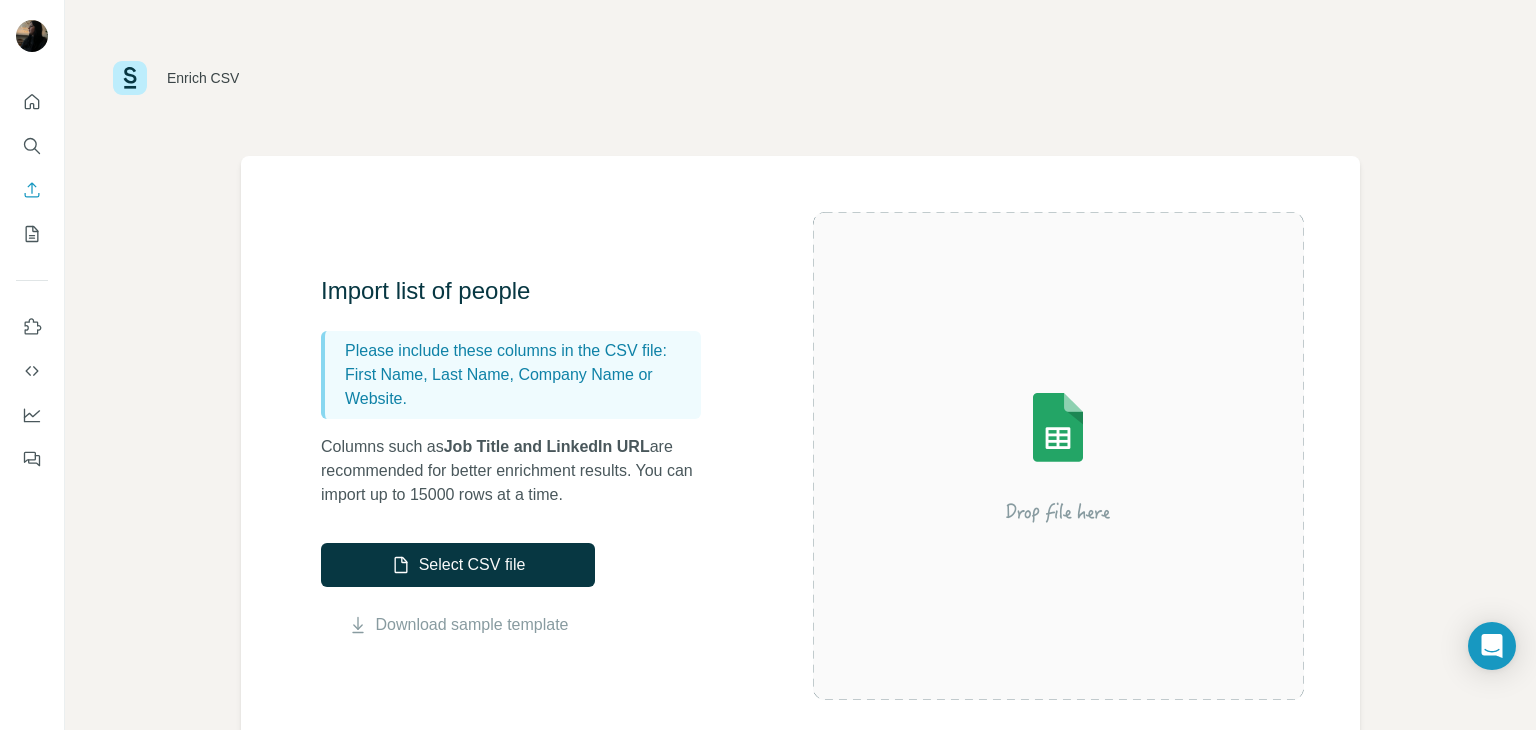 click at bounding box center [32, 168] 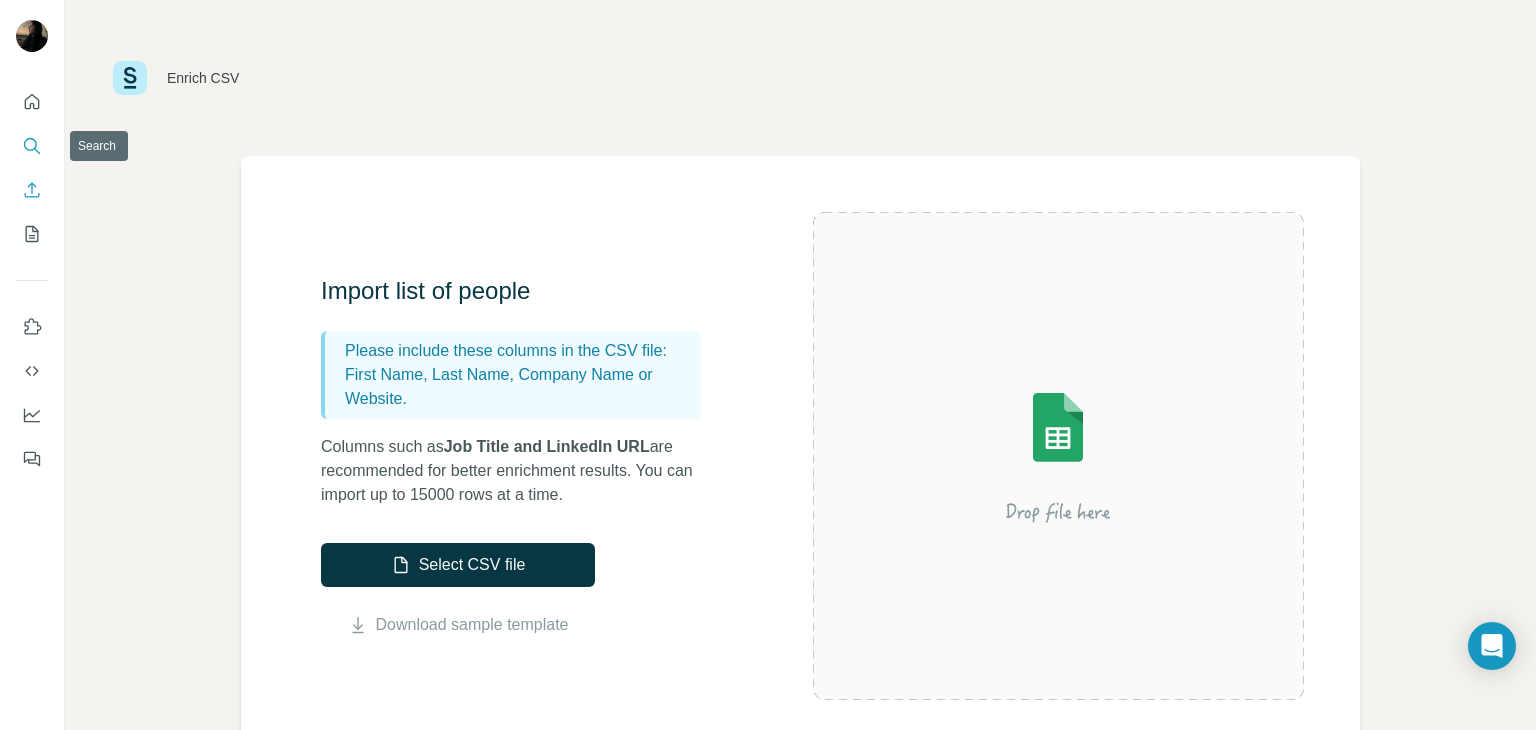 click 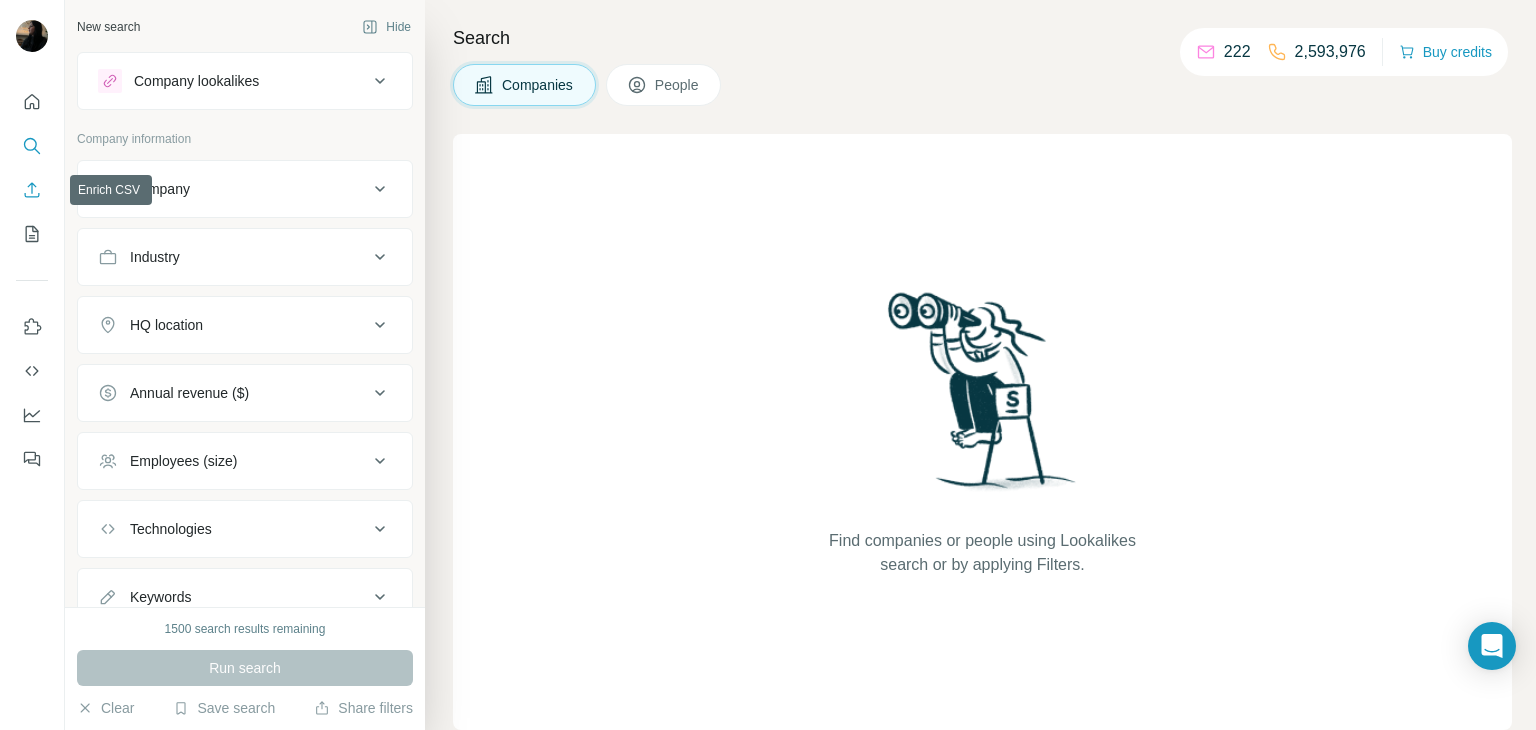 click 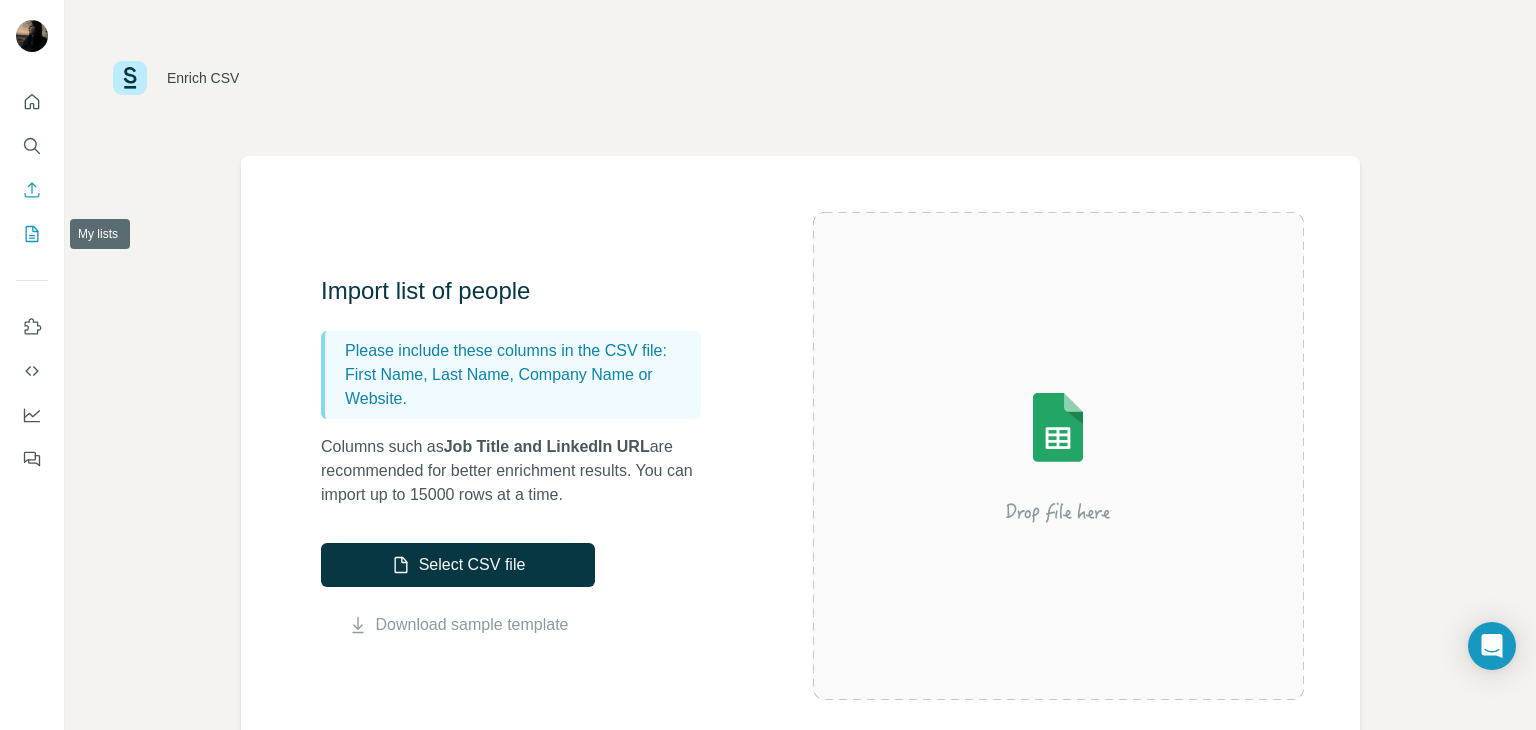 click 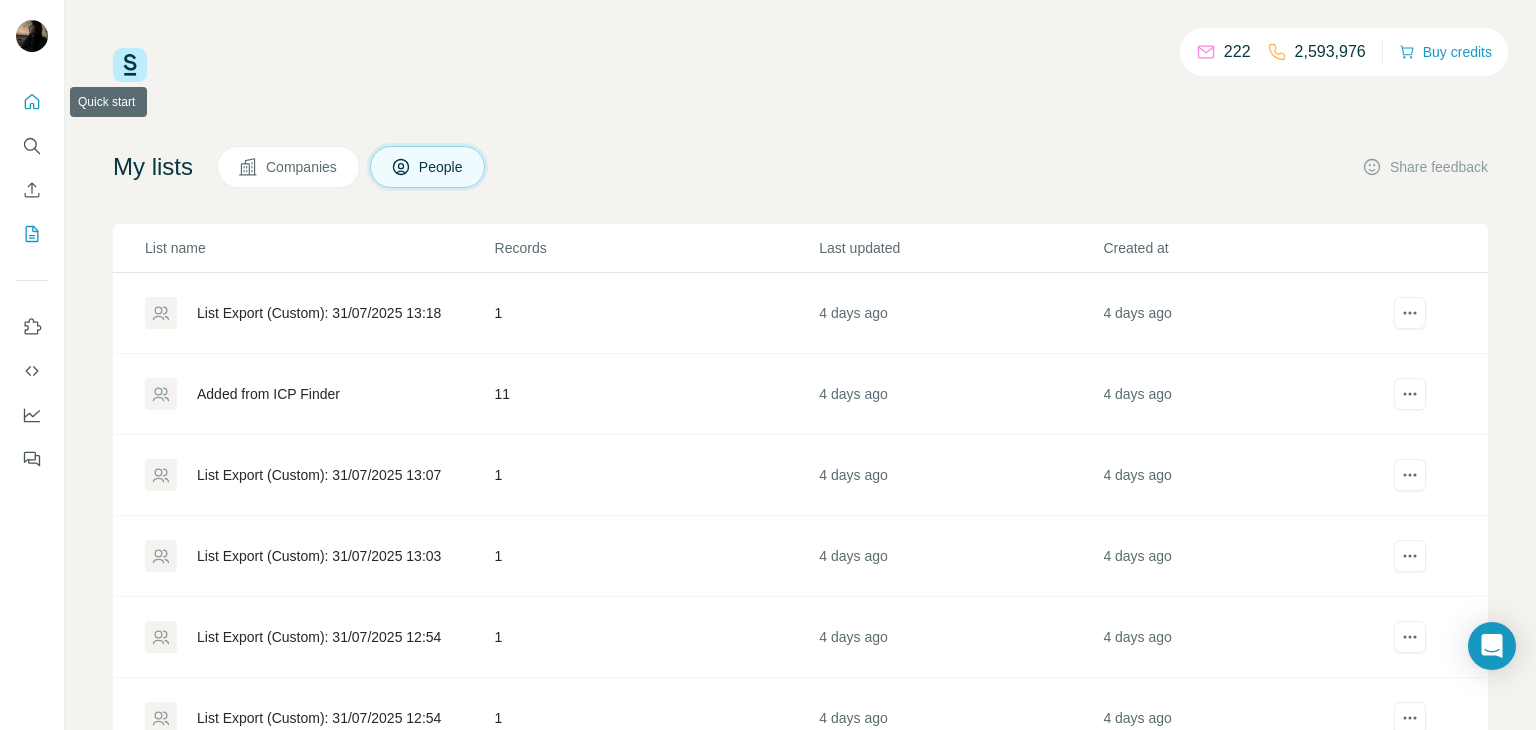 click 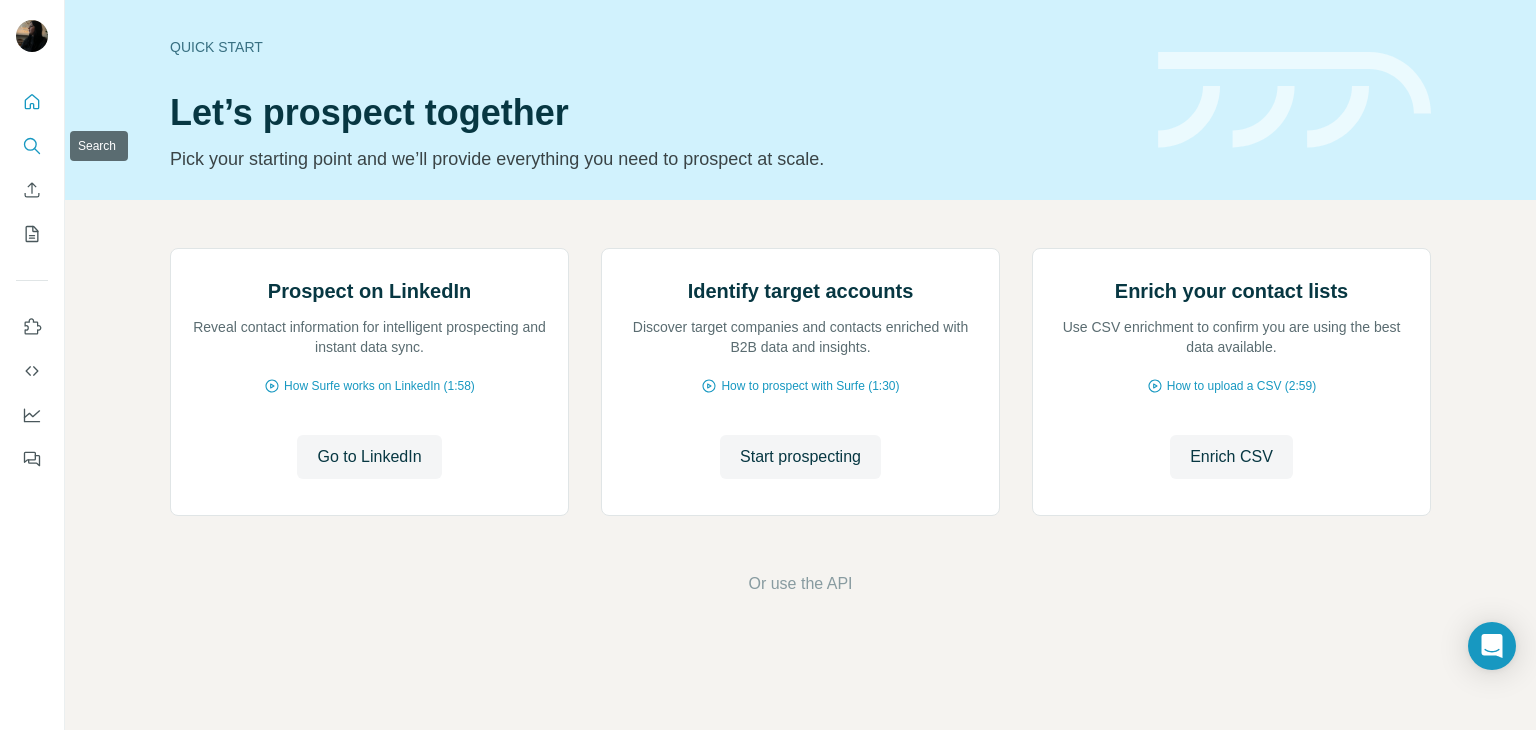 click at bounding box center (32, 146) 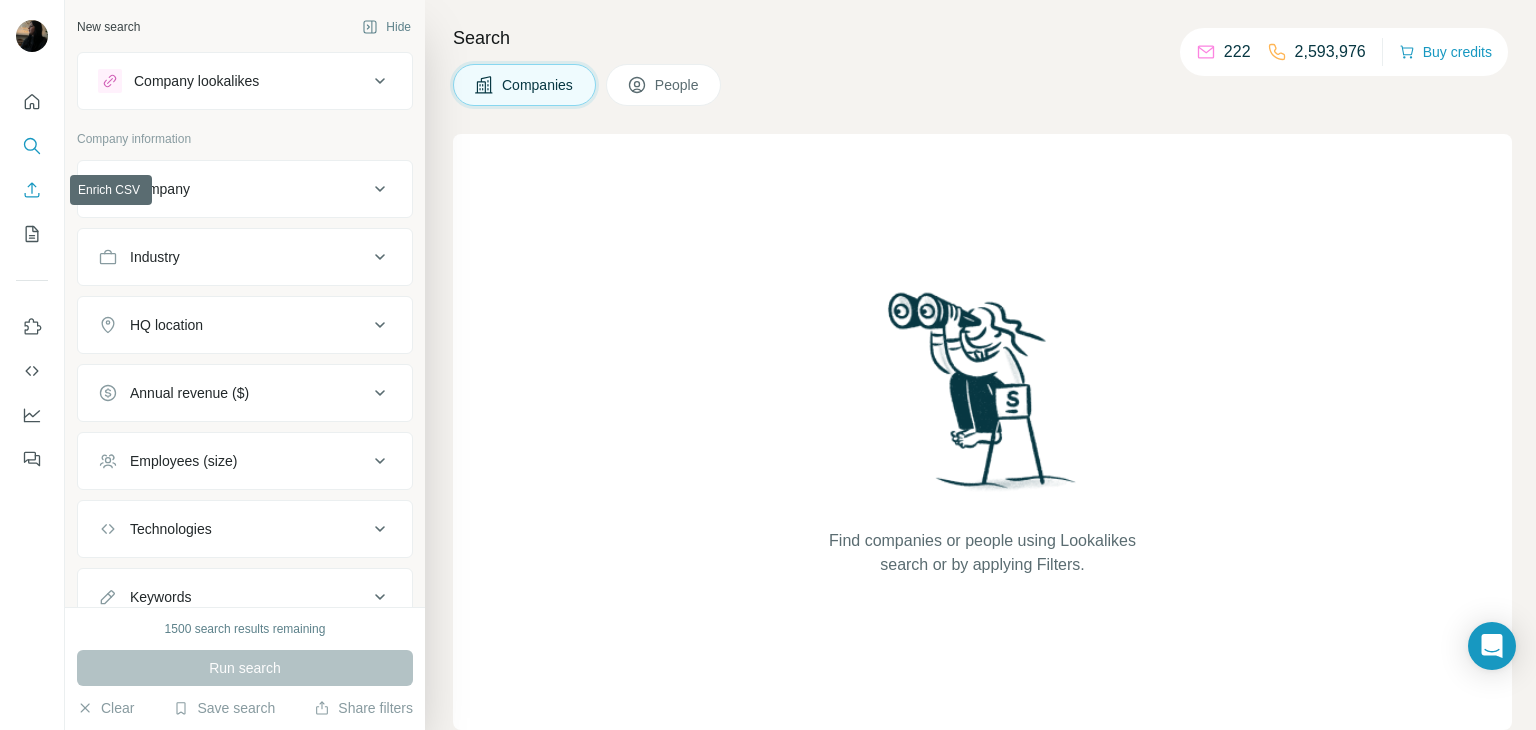 click 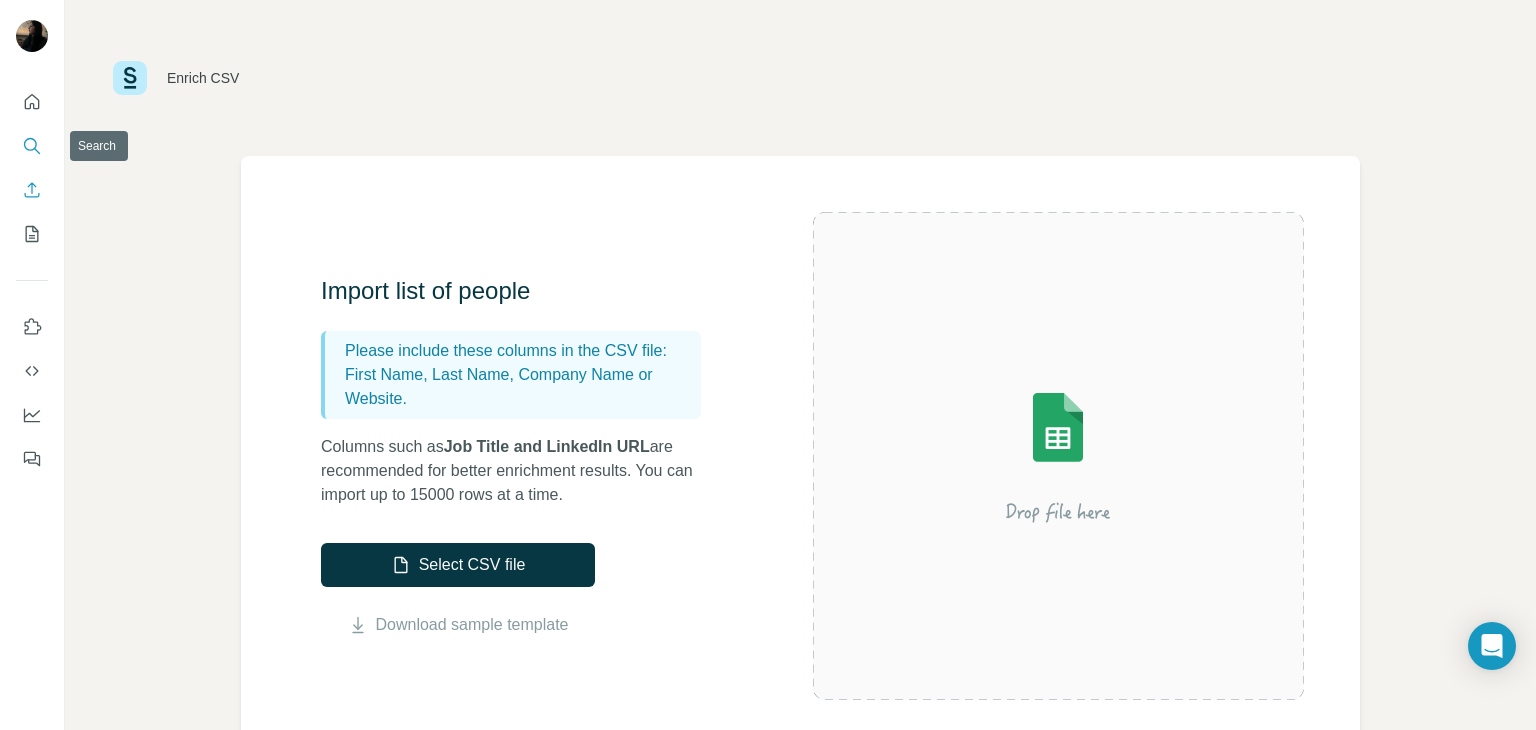 click 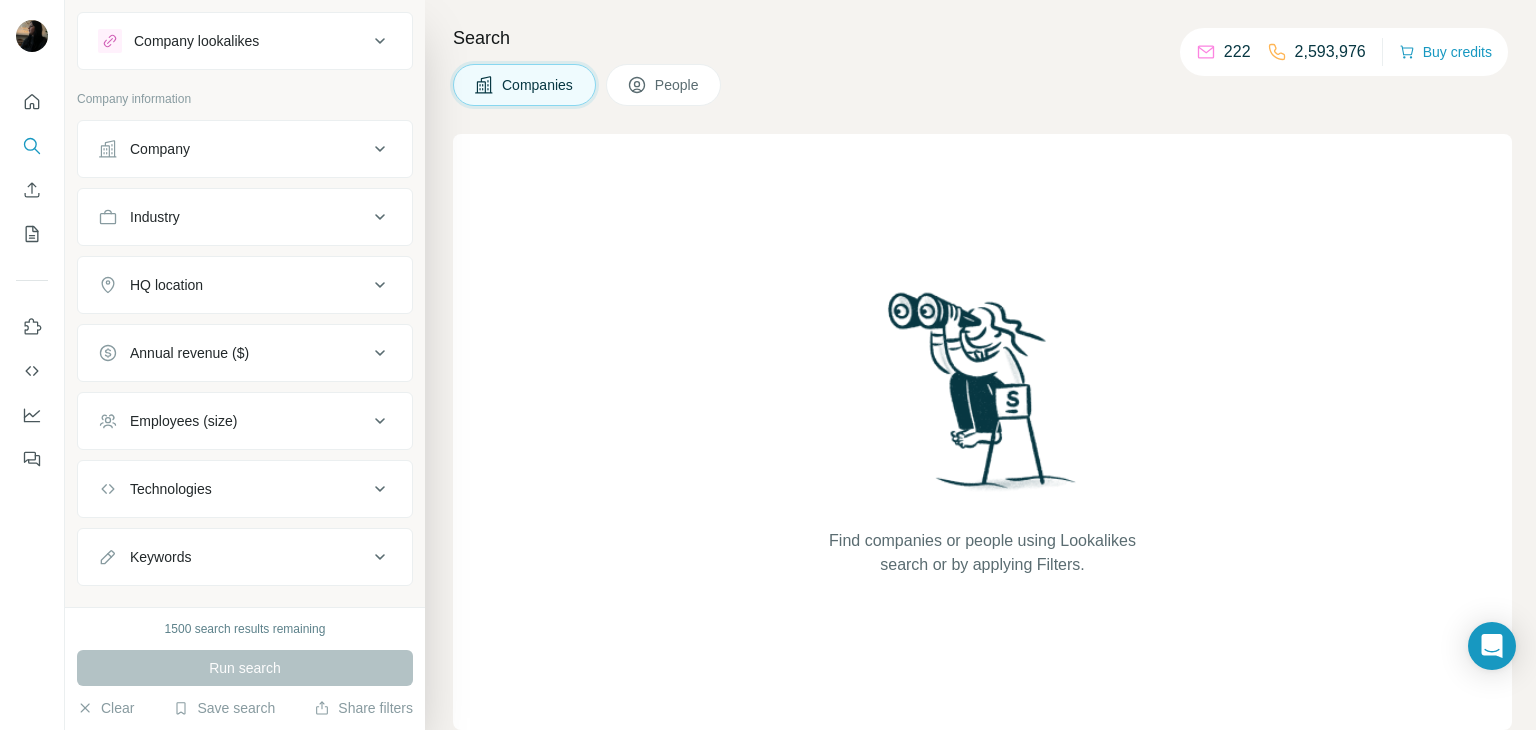 scroll, scrollTop: 72, scrollLeft: 0, axis: vertical 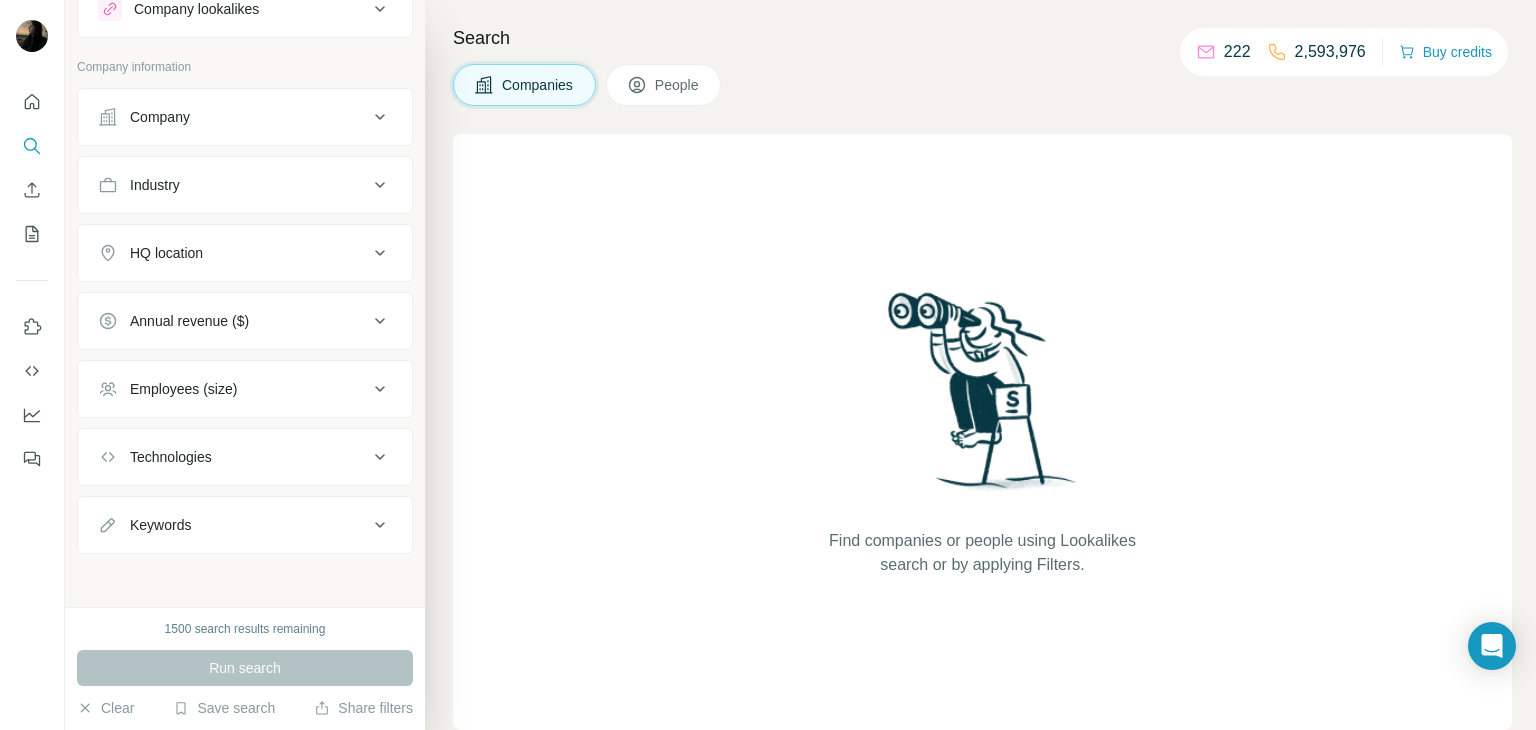 click on "Company" at bounding box center (233, 117) 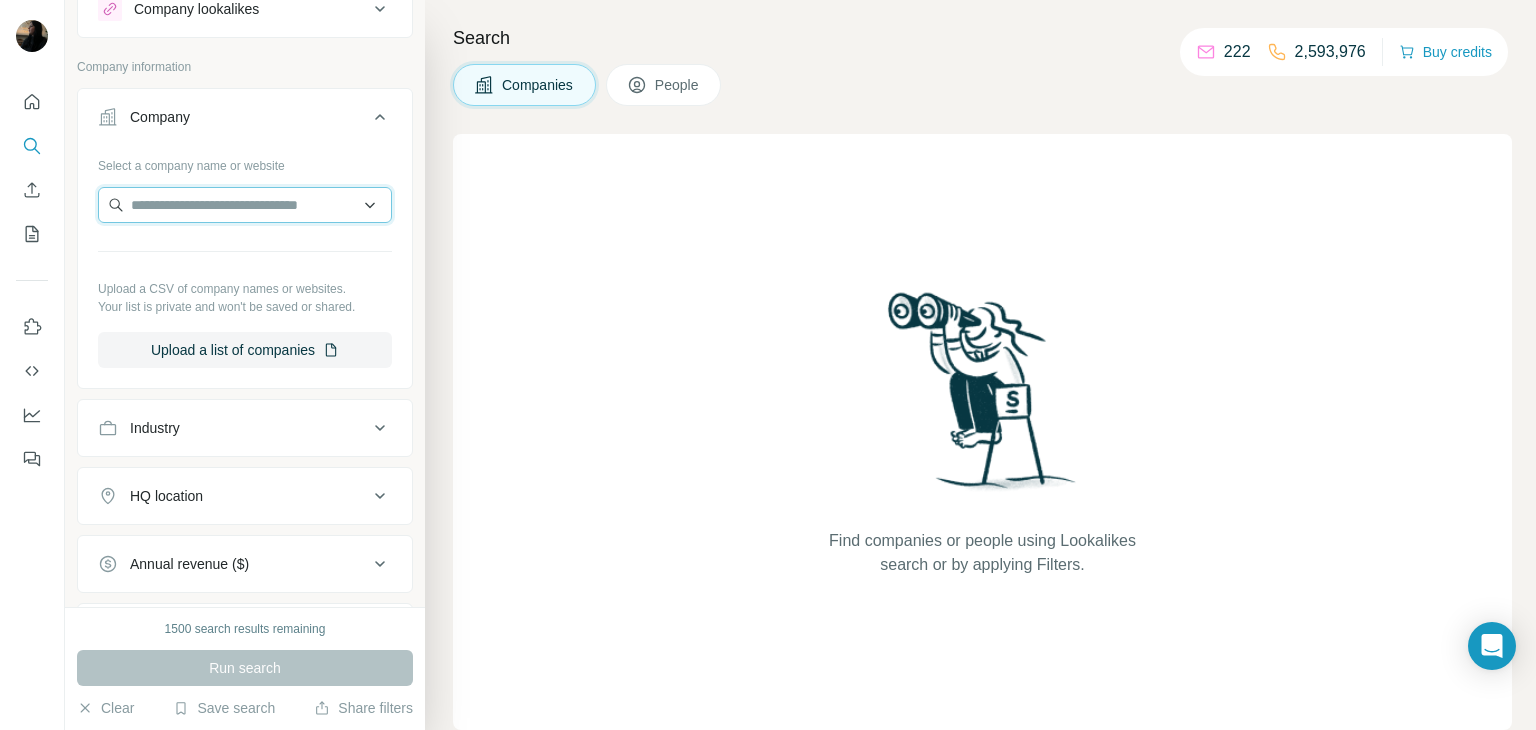 click at bounding box center (245, 205) 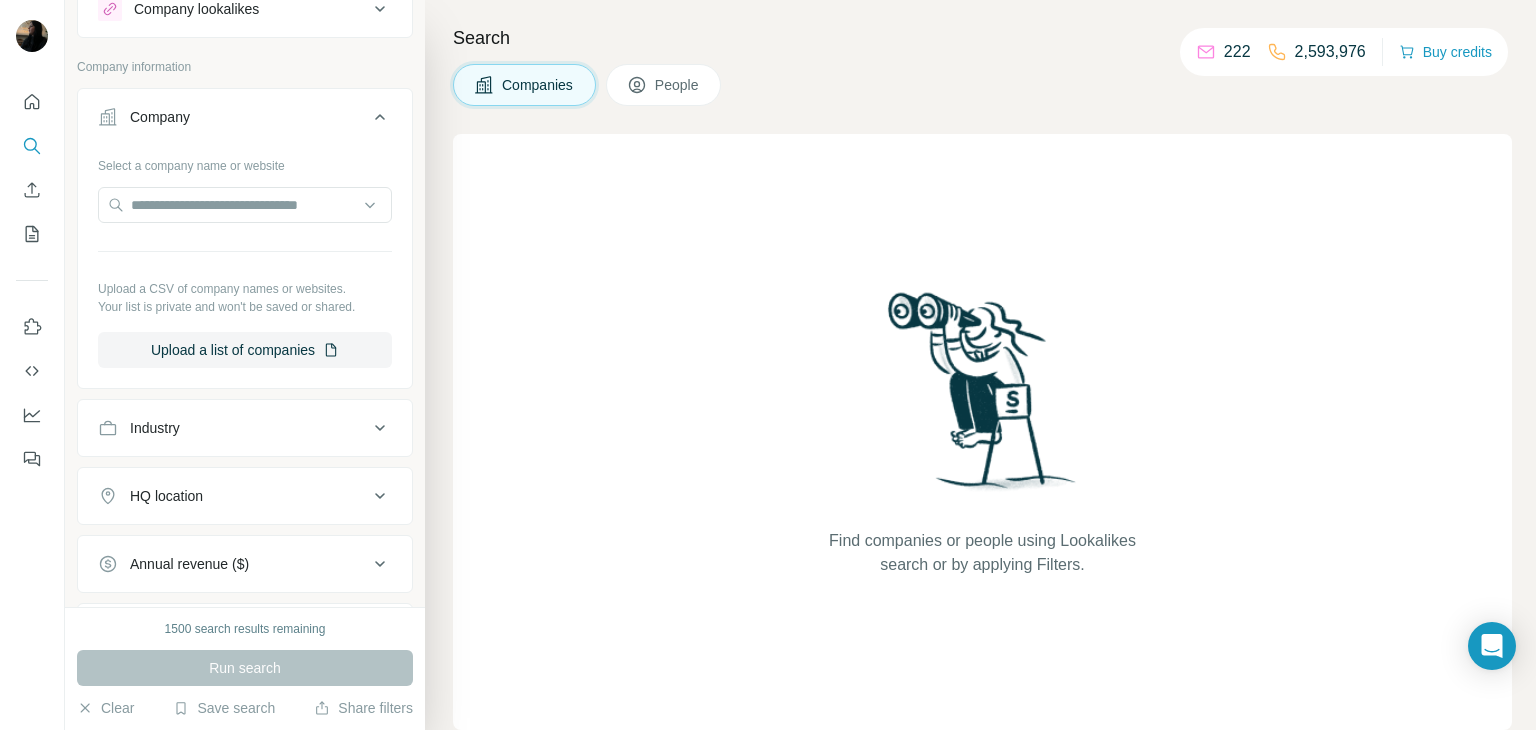 click on "People" at bounding box center [664, 85] 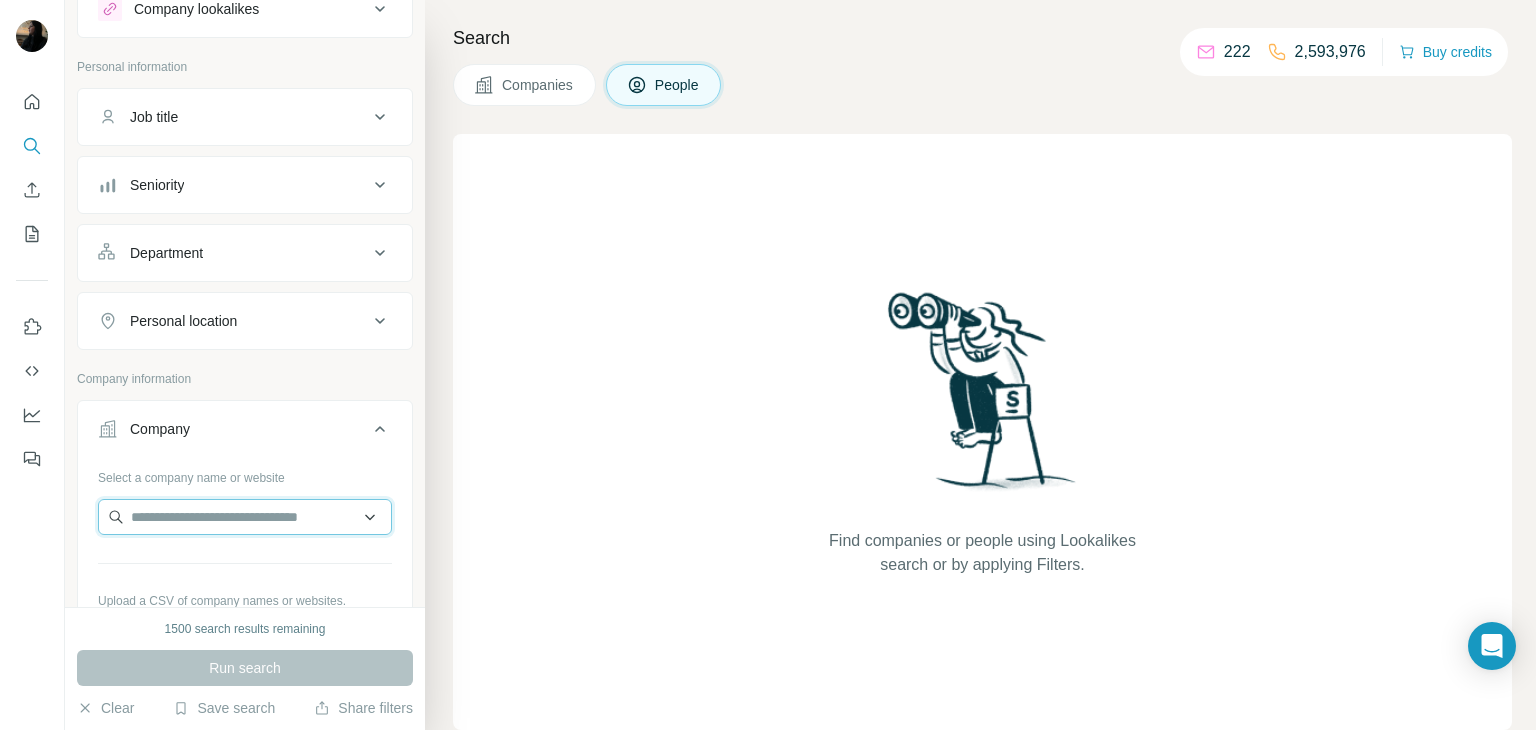click at bounding box center (245, 517) 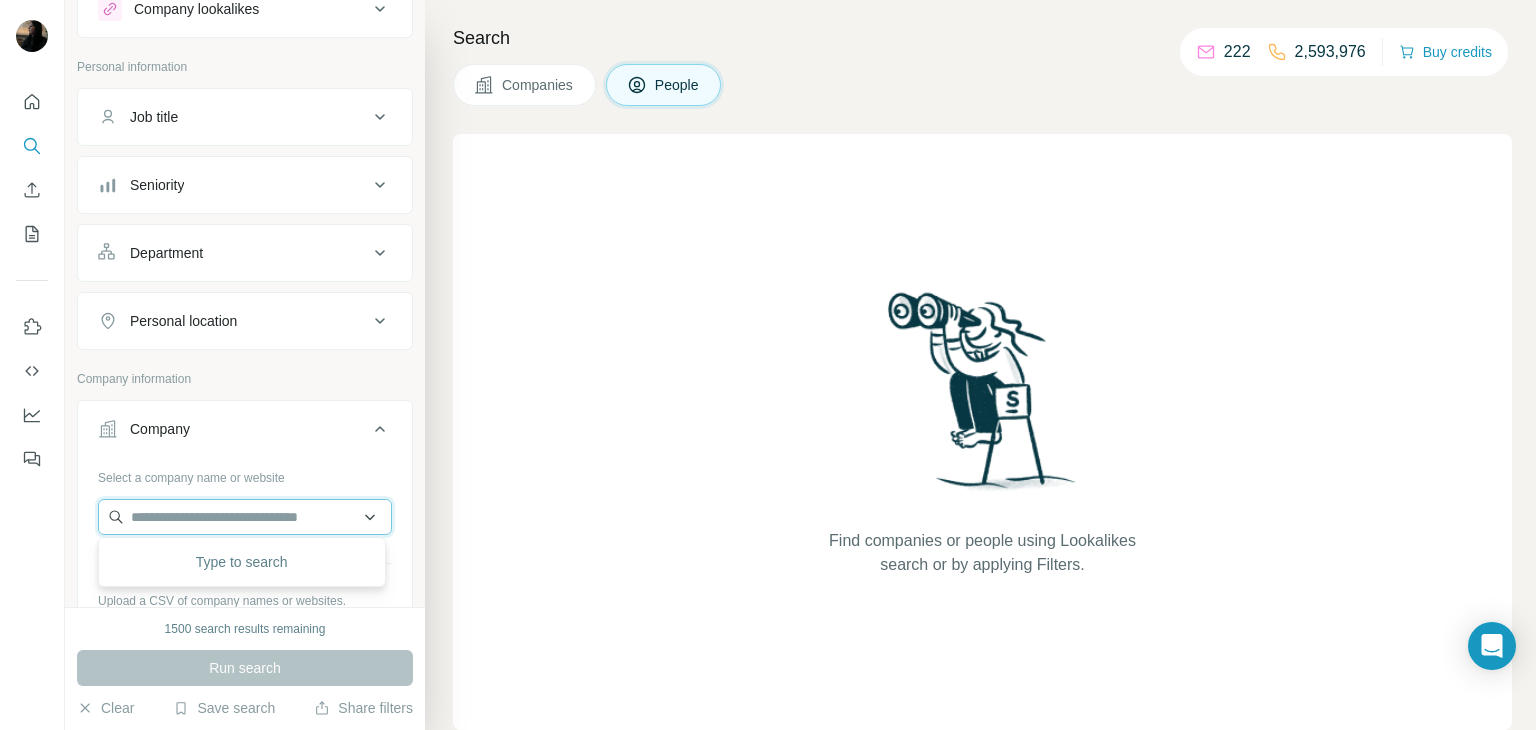 paste on "**********" 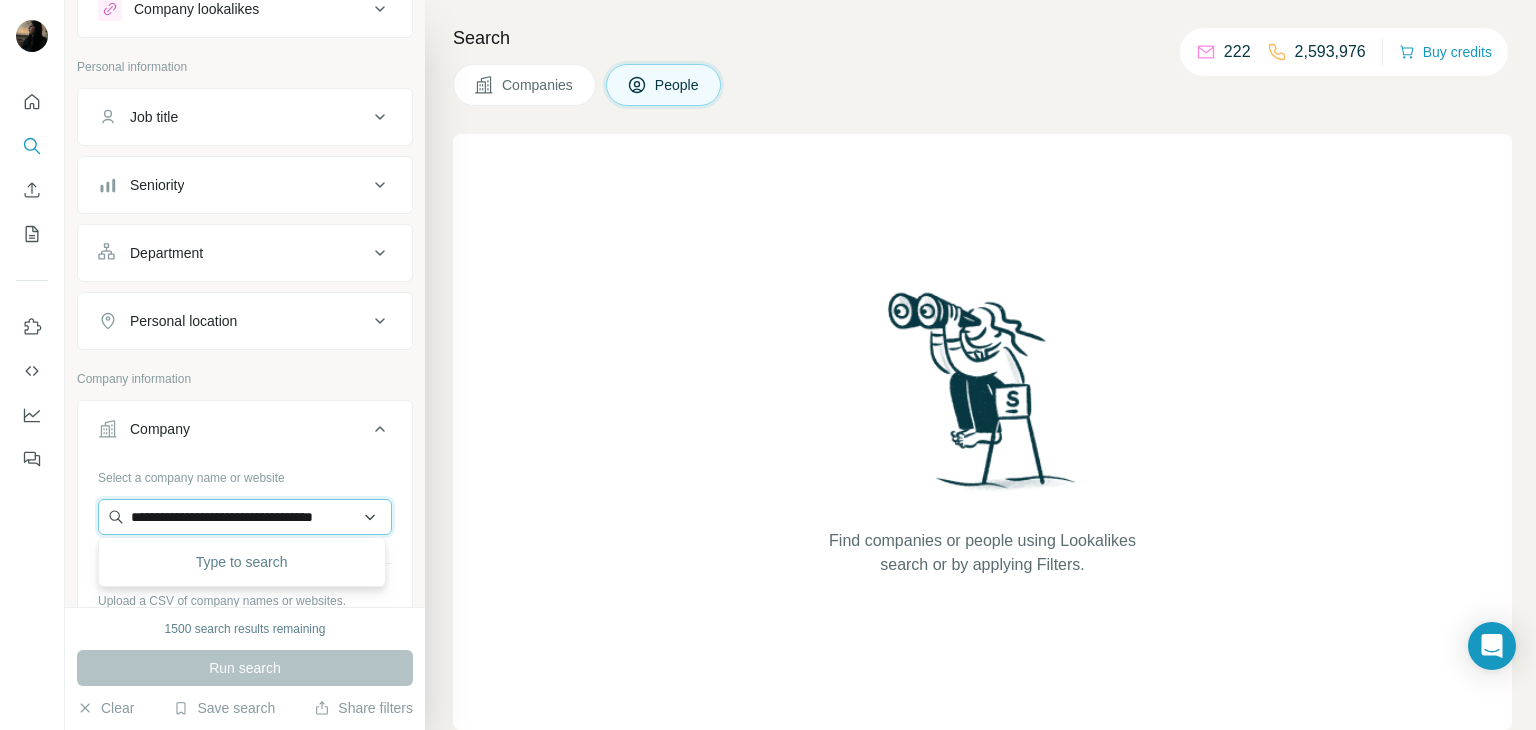 scroll, scrollTop: 0, scrollLeft: 44, axis: horizontal 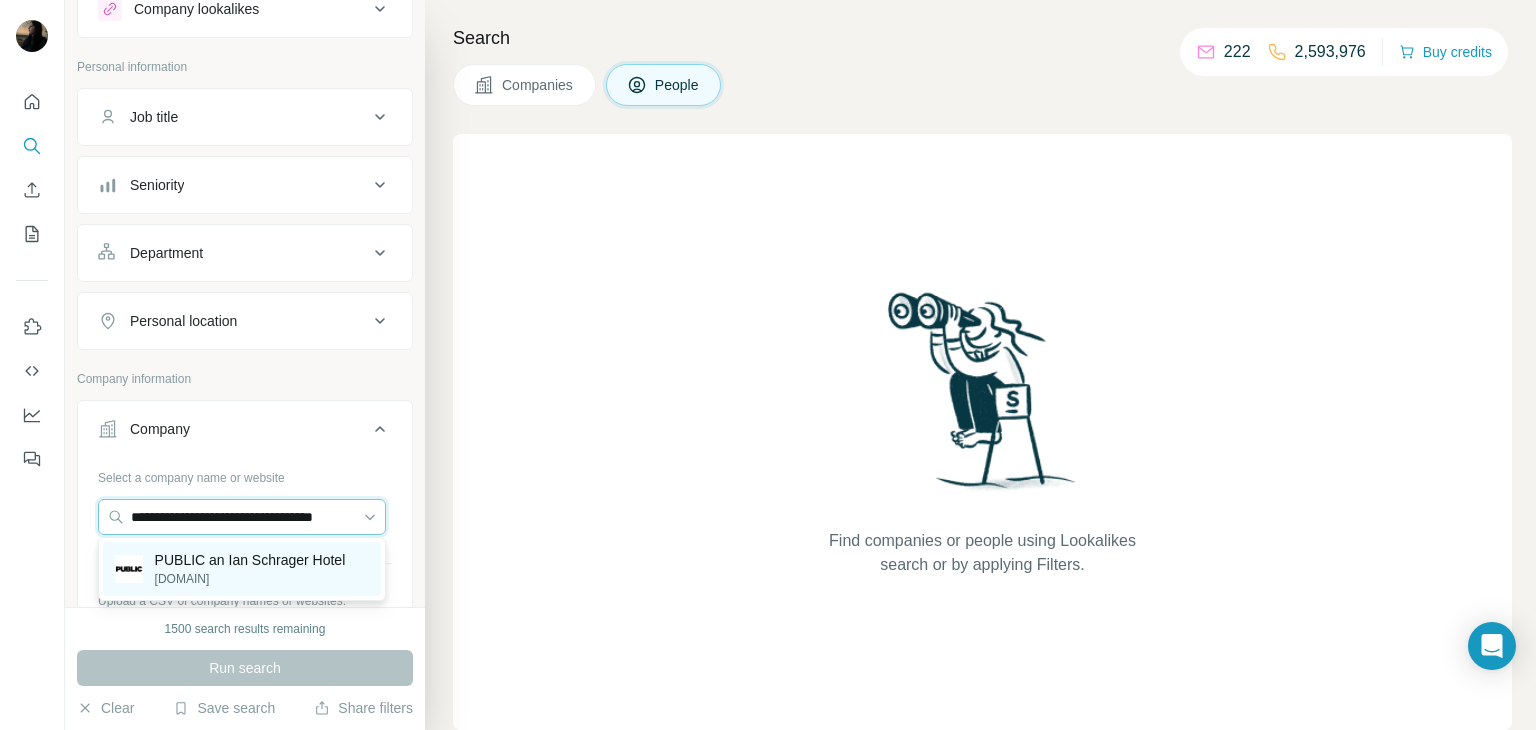 type on "**********" 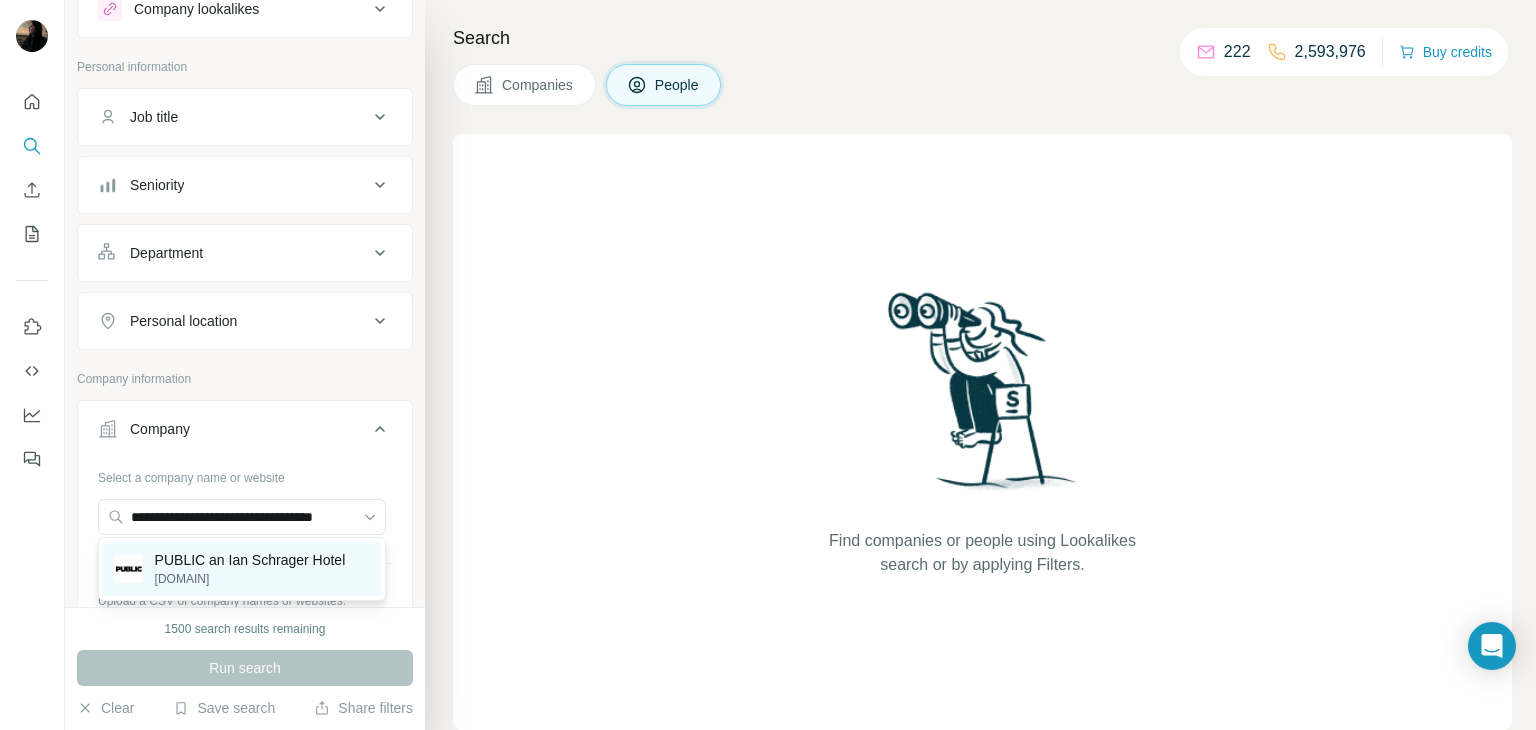 click on "PUBLIC an Ian Schrager Hotel" at bounding box center [250, 560] 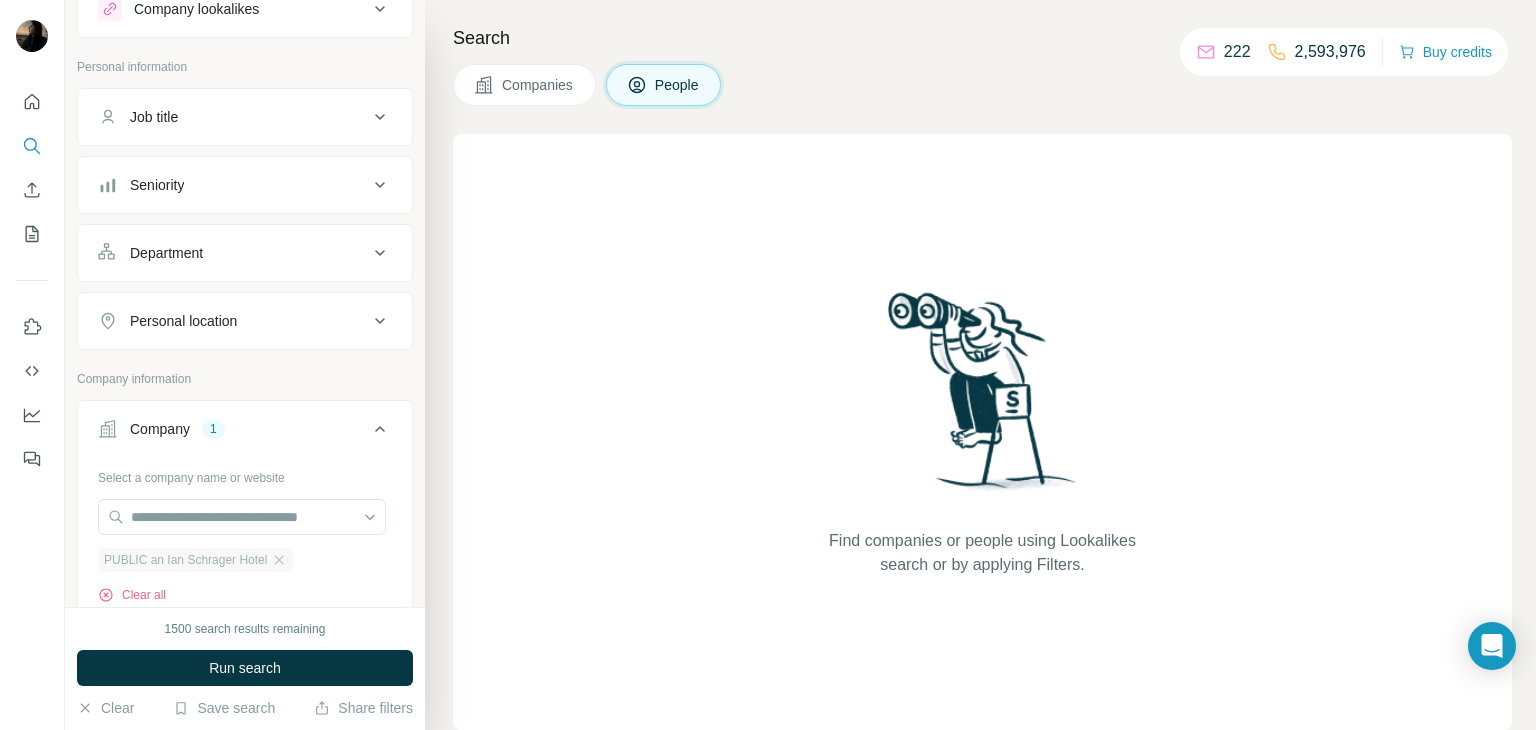 scroll, scrollTop: 0, scrollLeft: 0, axis: both 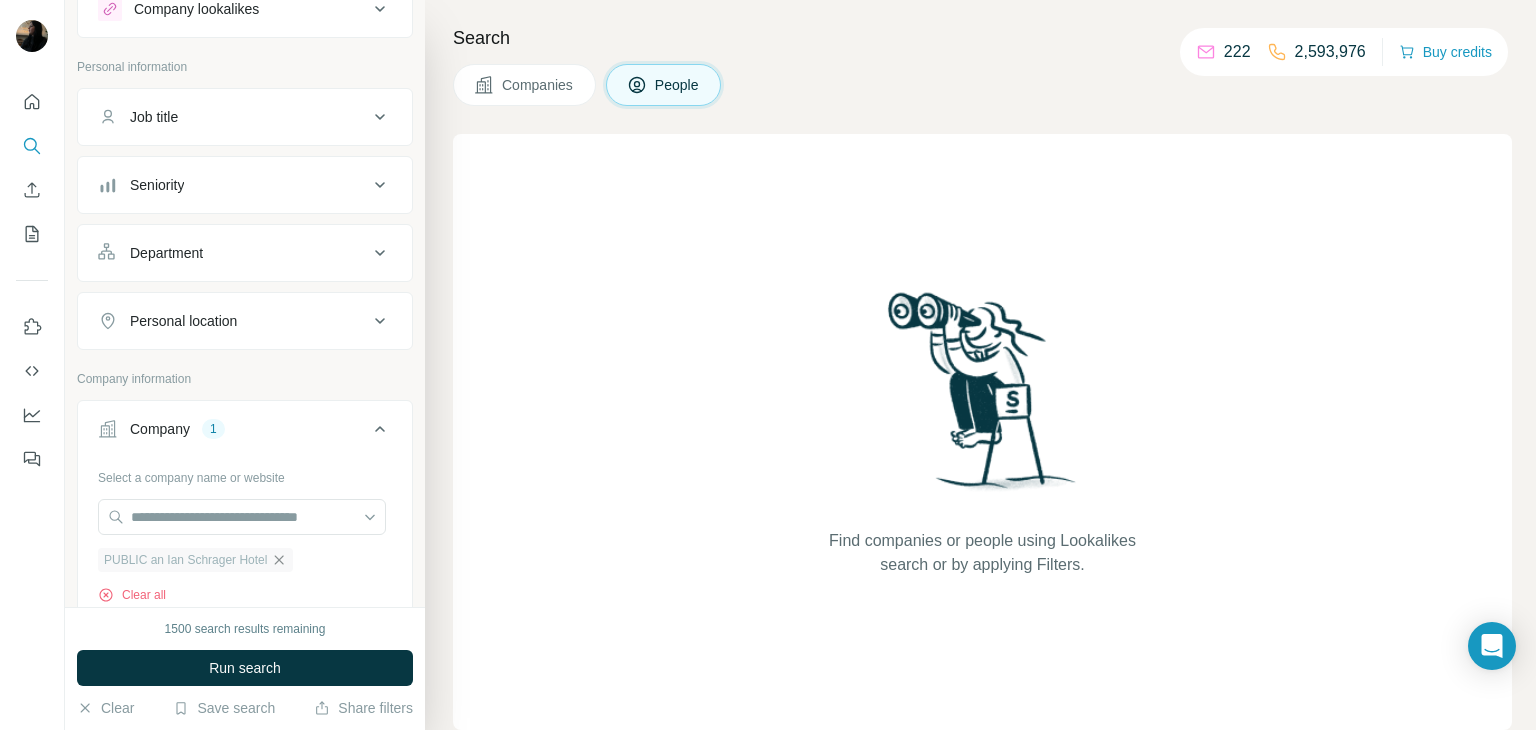 click 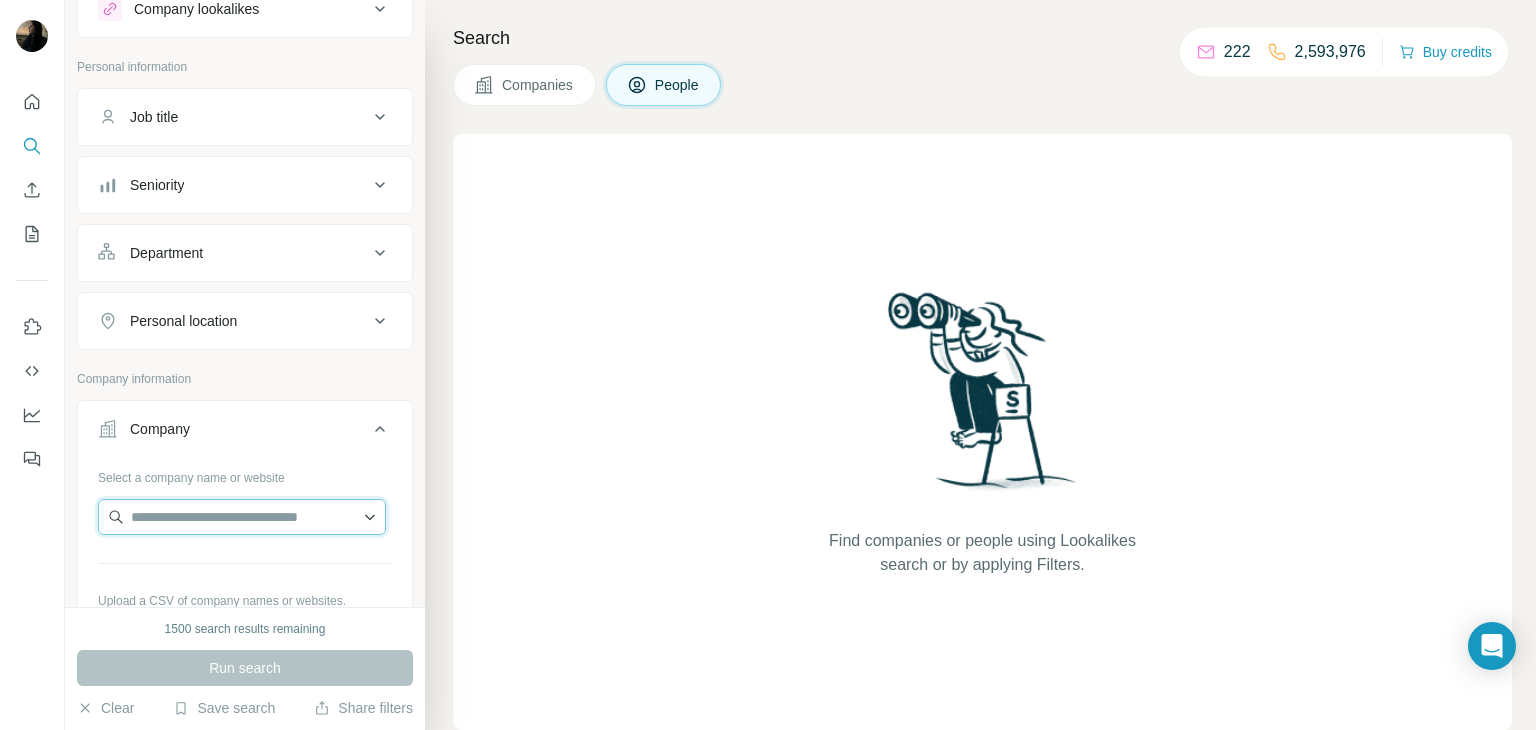 click at bounding box center [242, 517] 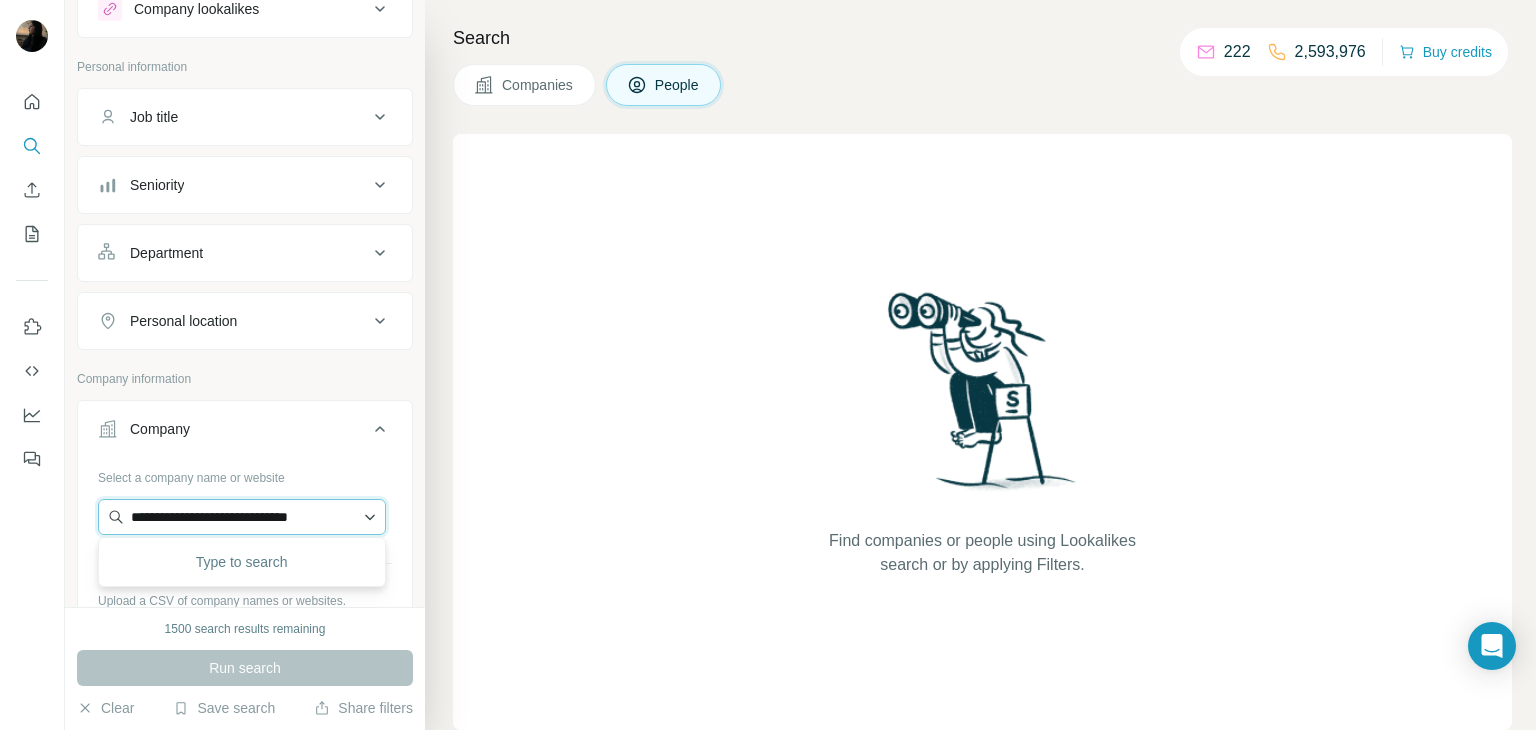 scroll, scrollTop: 0, scrollLeft: 9, axis: horizontal 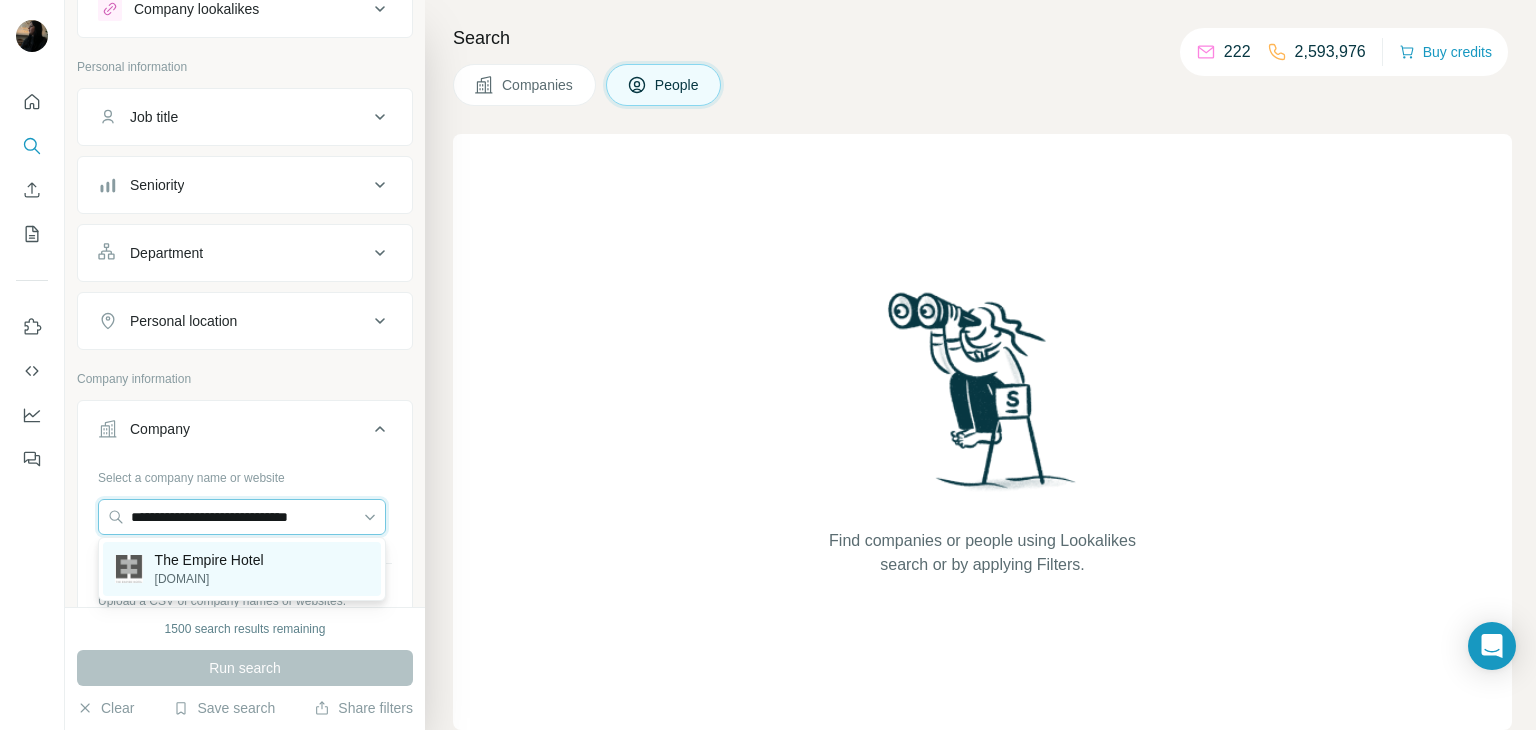 type on "**********" 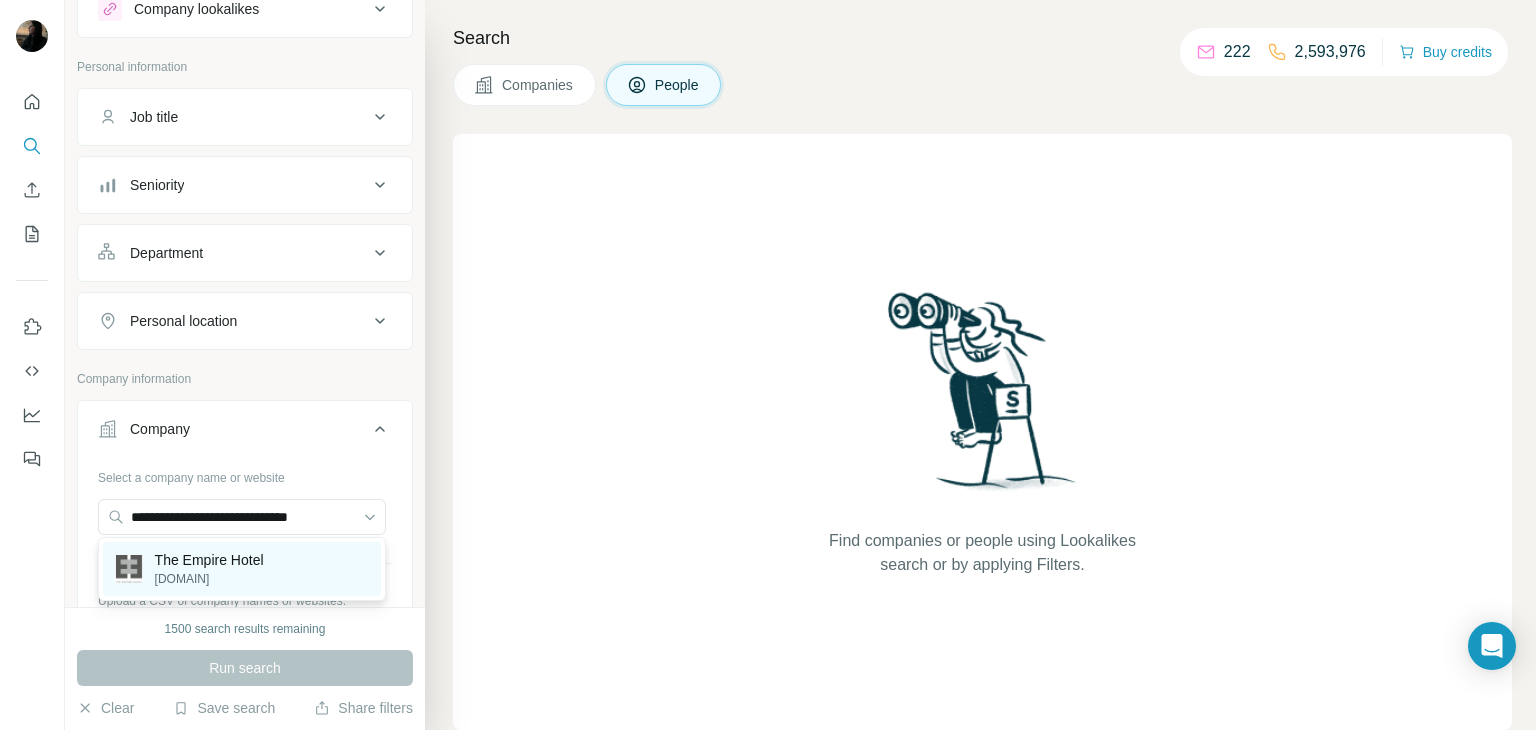 click on "The Empire Hotel [DOMAIN]" at bounding box center (242, 569) 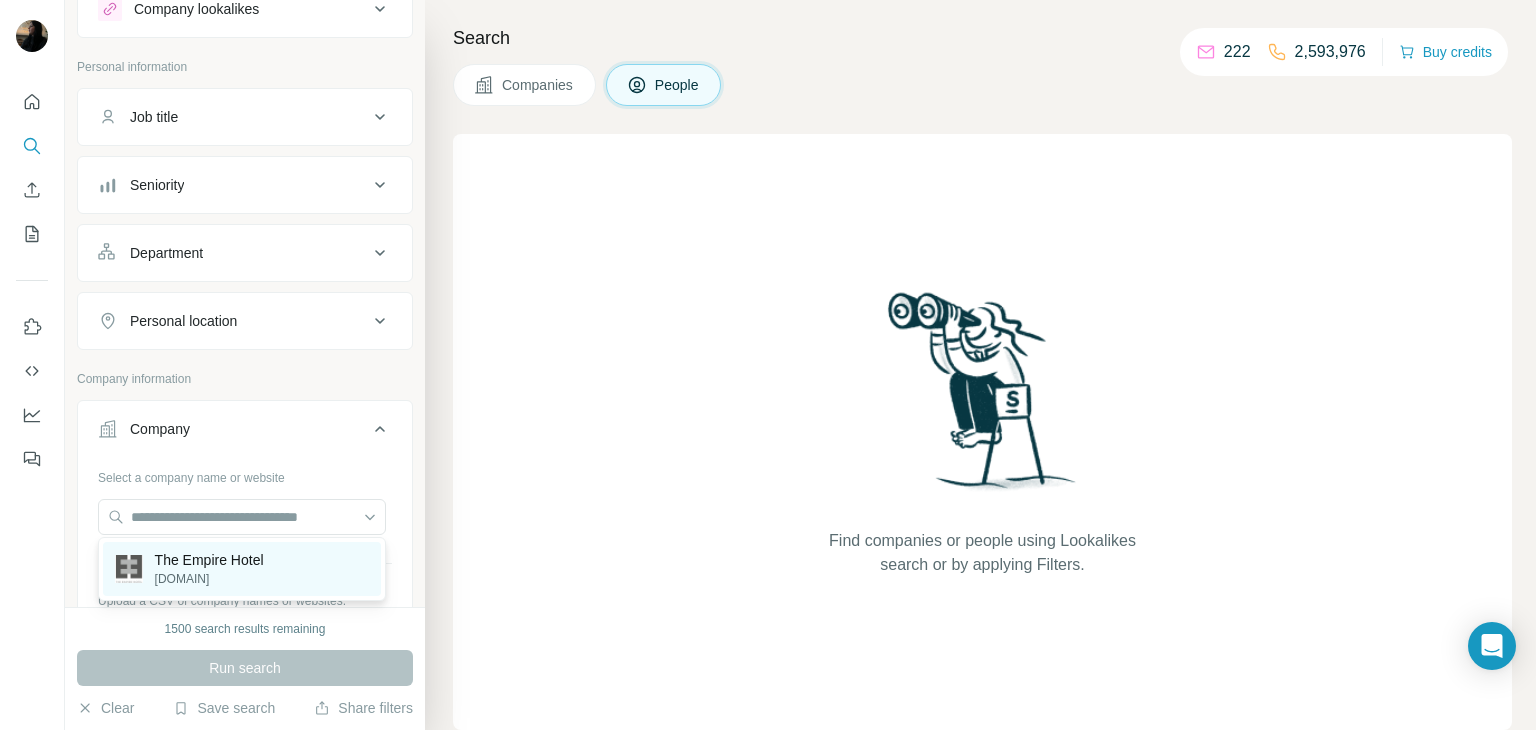 scroll, scrollTop: 0, scrollLeft: 0, axis: both 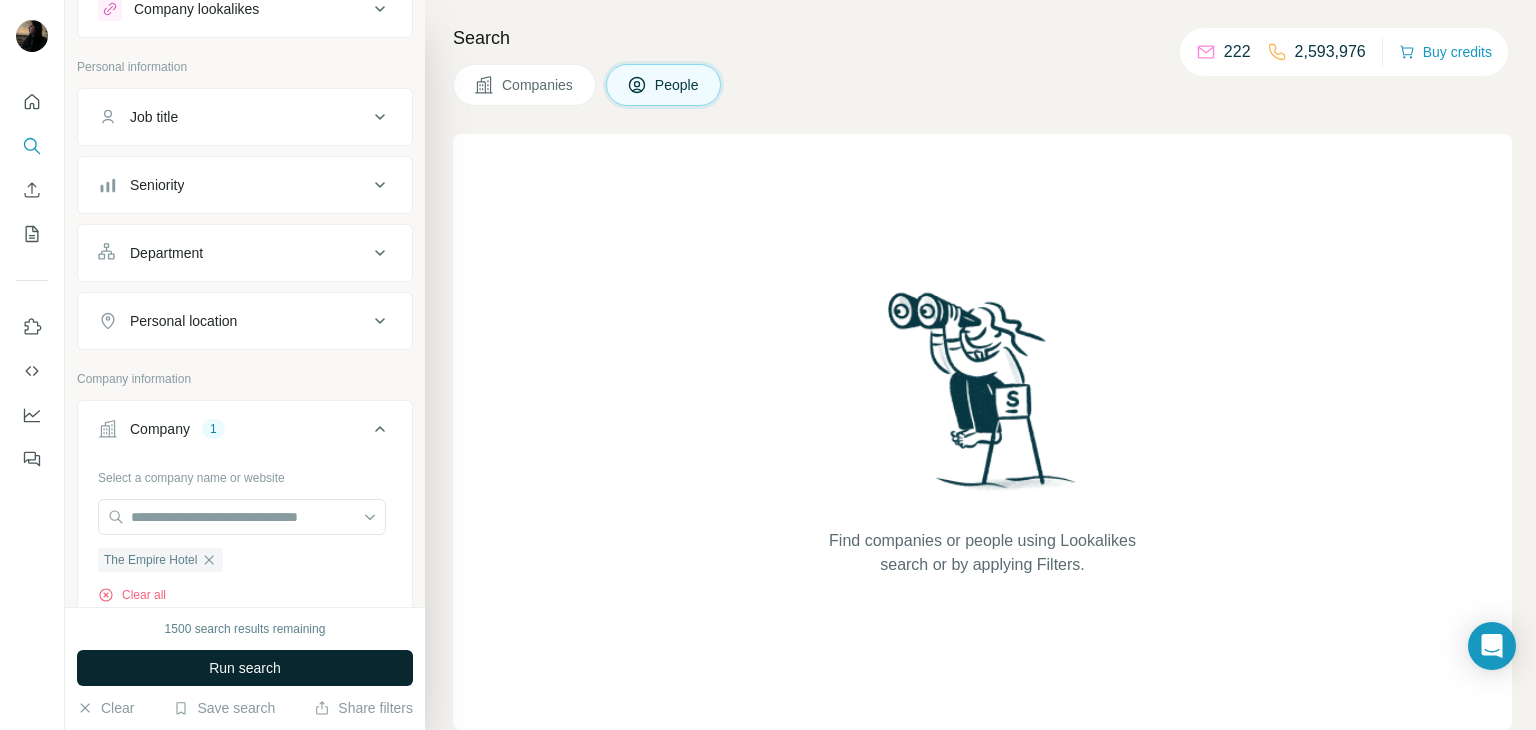click on "Run search" at bounding box center [245, 668] 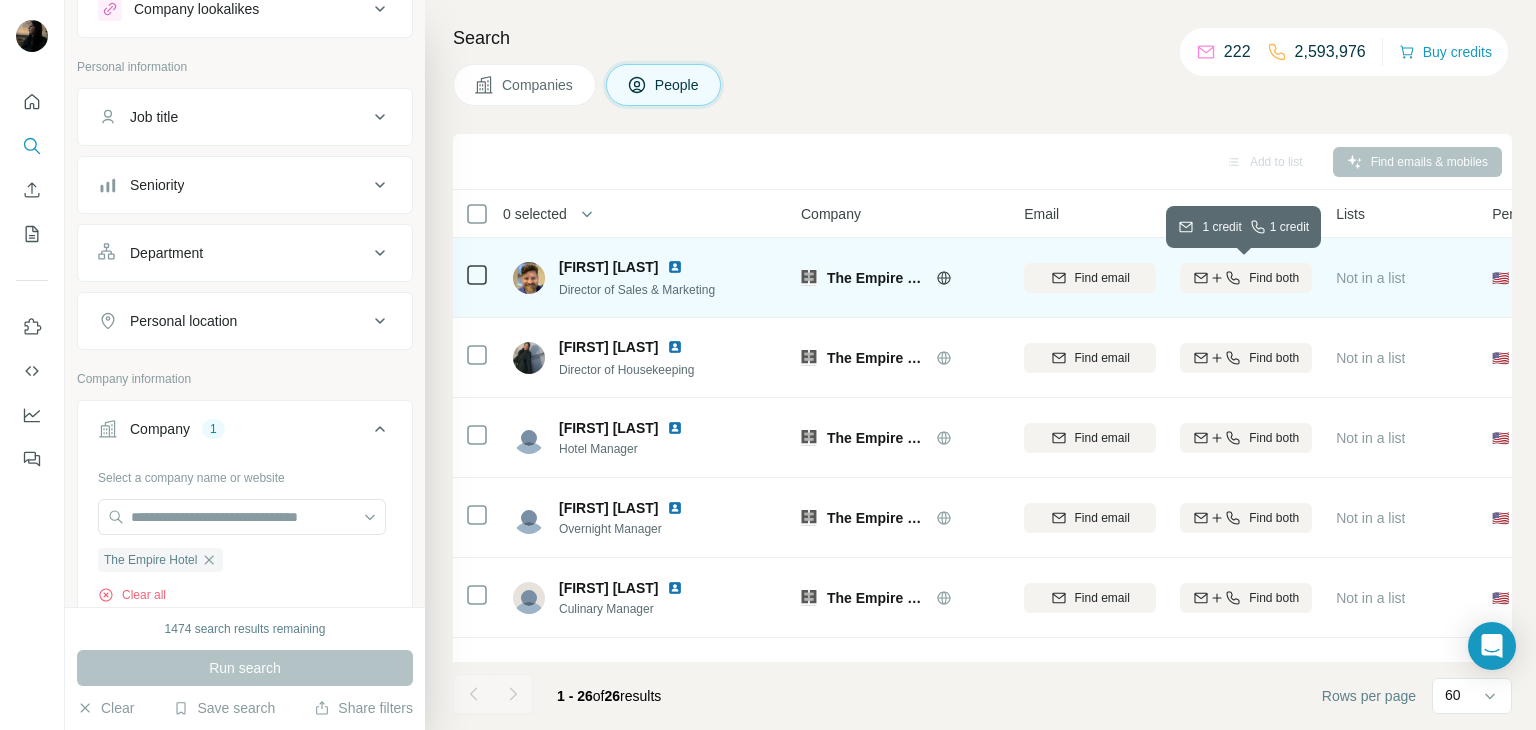 click 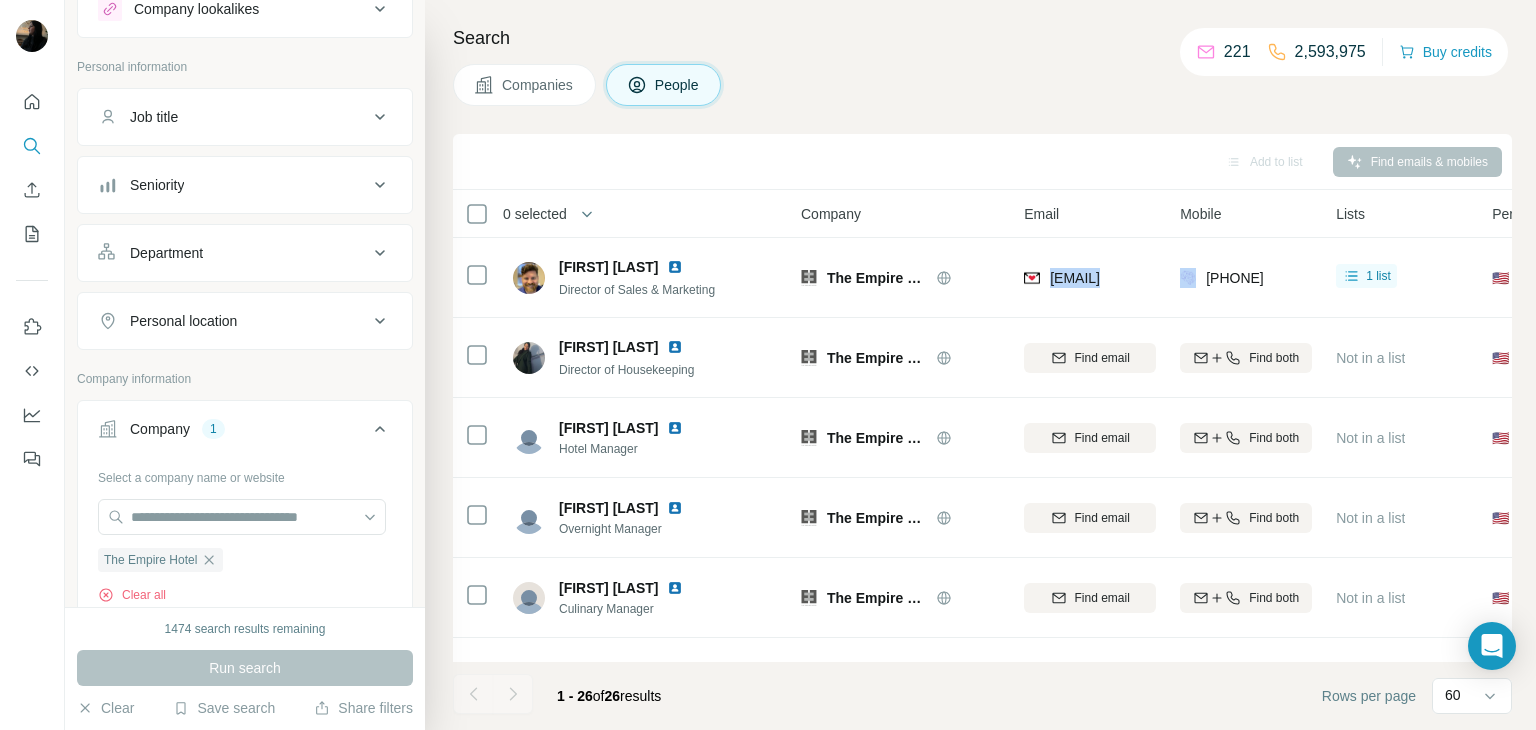 drag, startPoint x: 1048, startPoint y: 289, endPoint x: 1169, endPoint y: 281, distance: 121.264175 